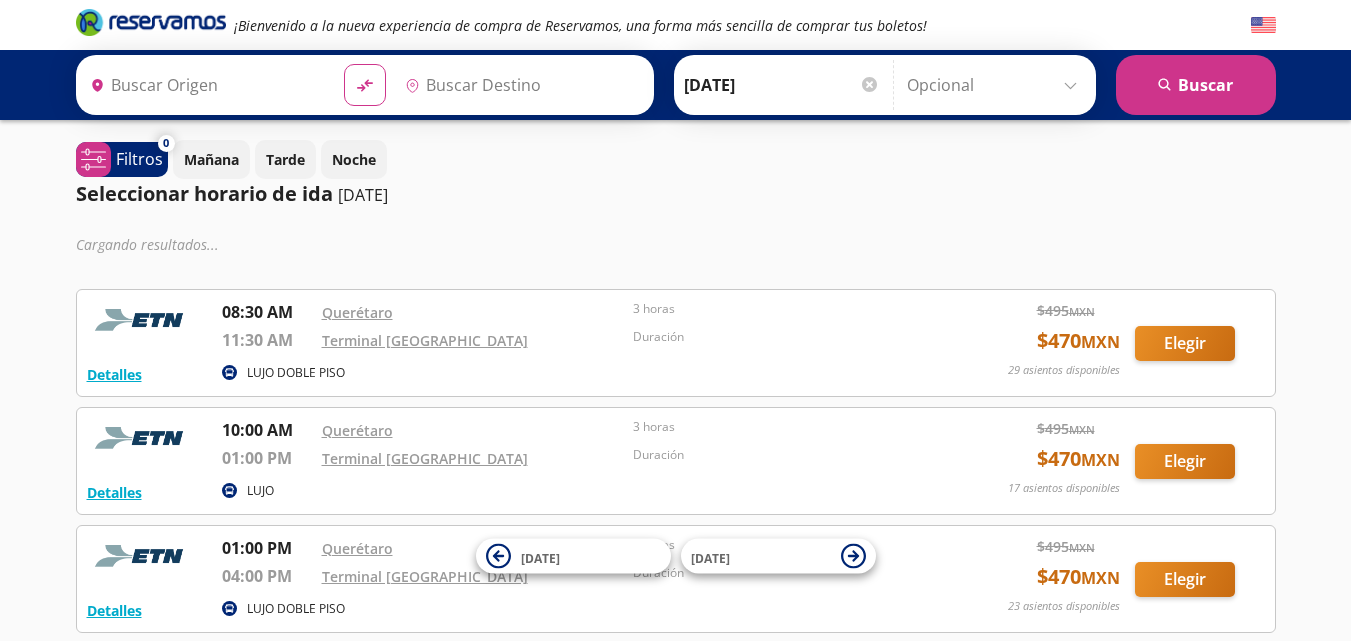 scroll, scrollTop: 0, scrollLeft: 0, axis: both 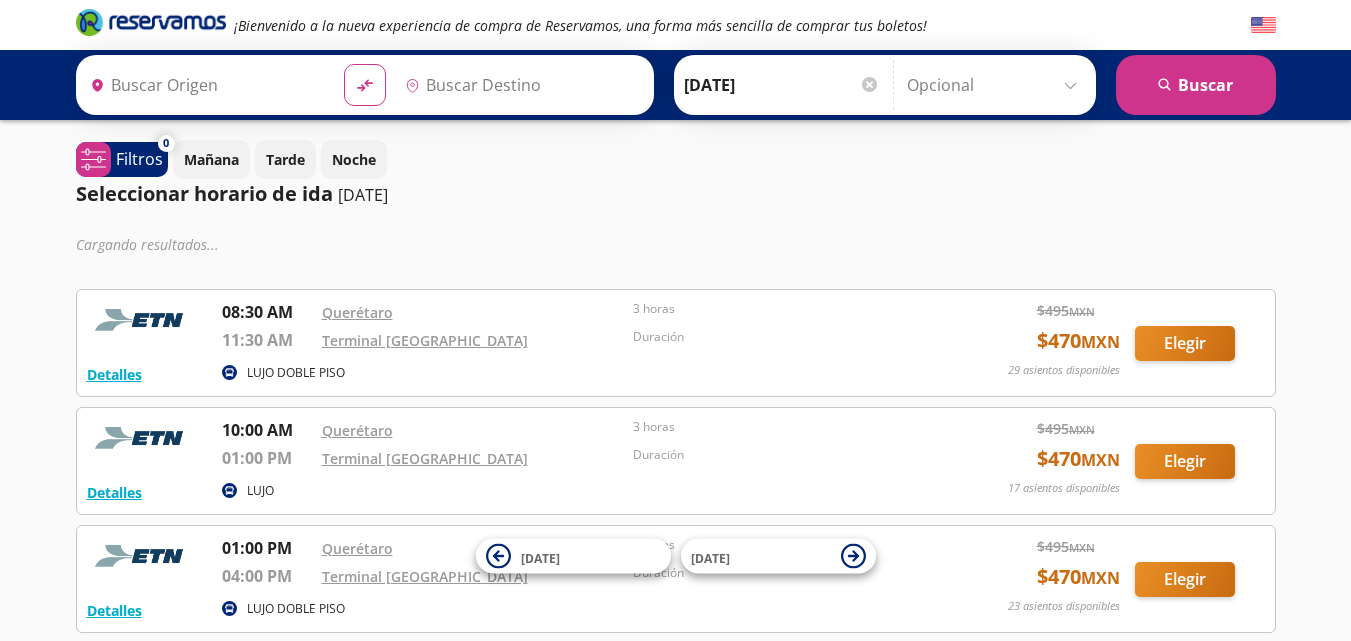 type on "Santiago de Querétaro, [GEOGRAPHIC_DATA]" 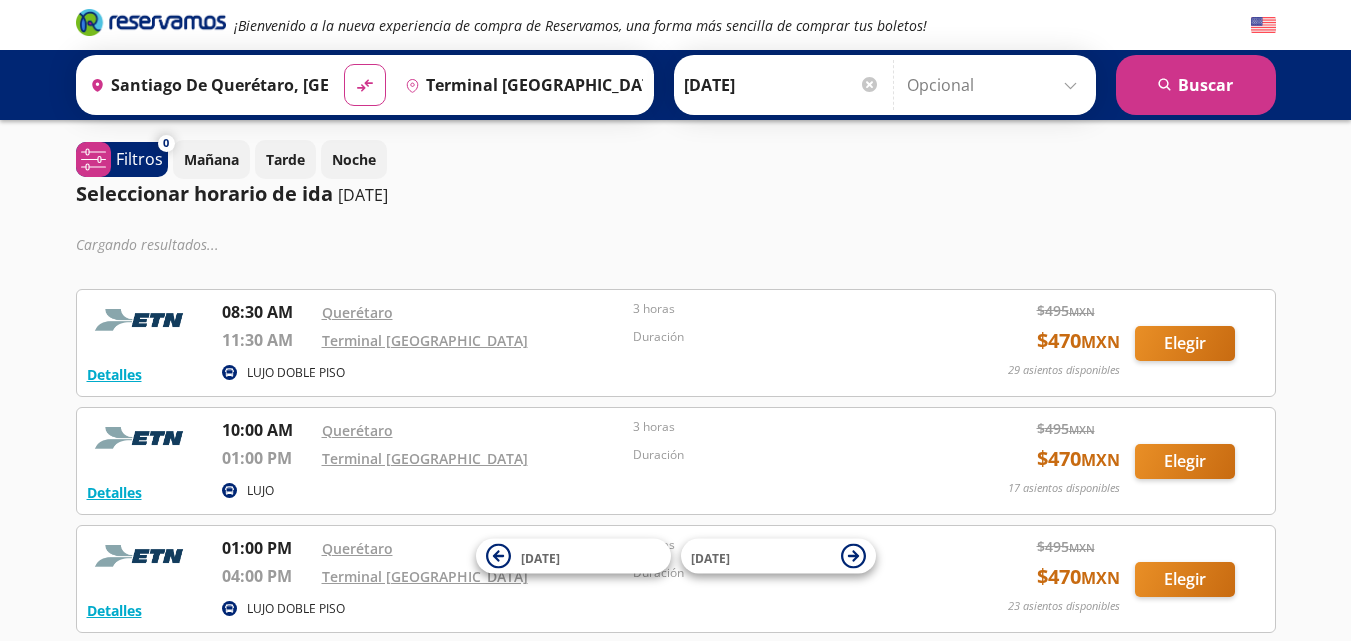 scroll, scrollTop: 0, scrollLeft: 0, axis: both 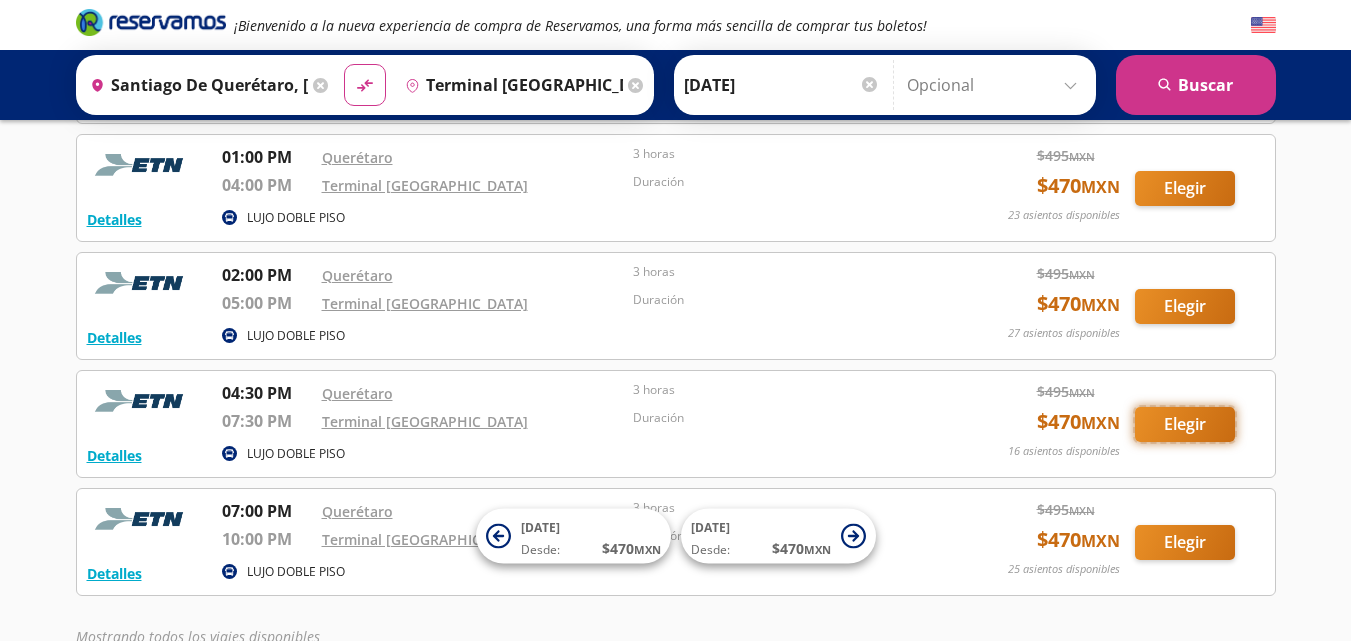 click on "Elegir" at bounding box center [1185, 424] 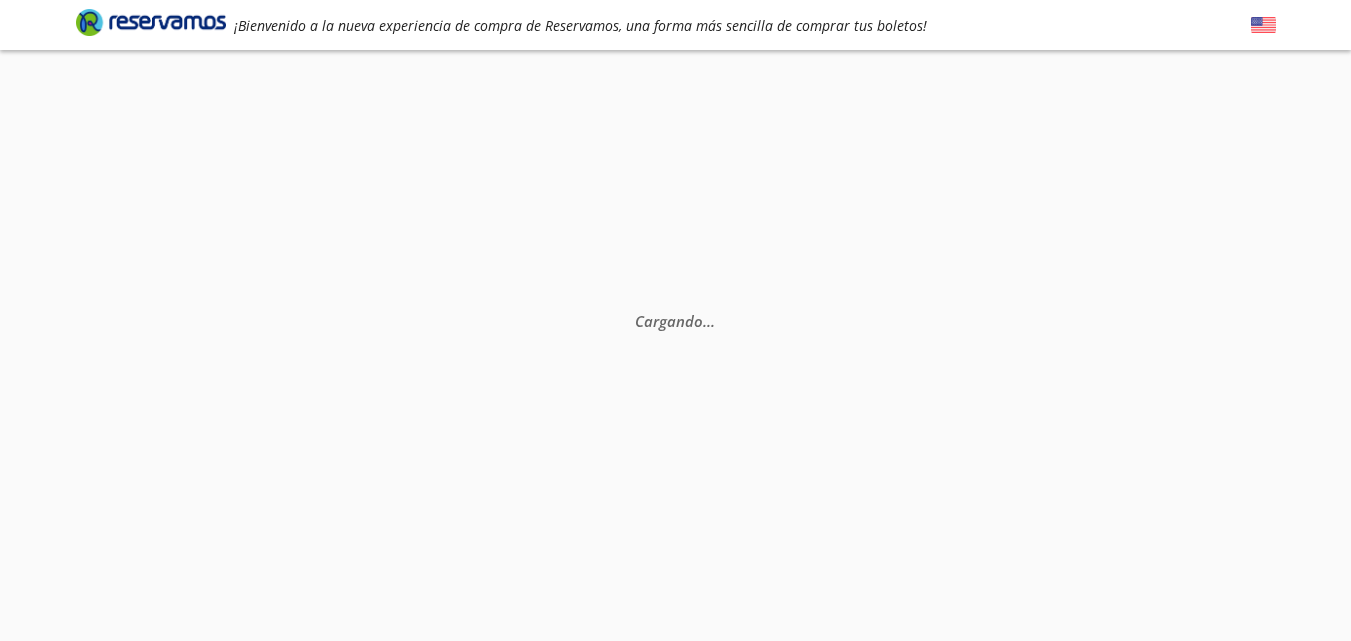 scroll, scrollTop: 0, scrollLeft: 0, axis: both 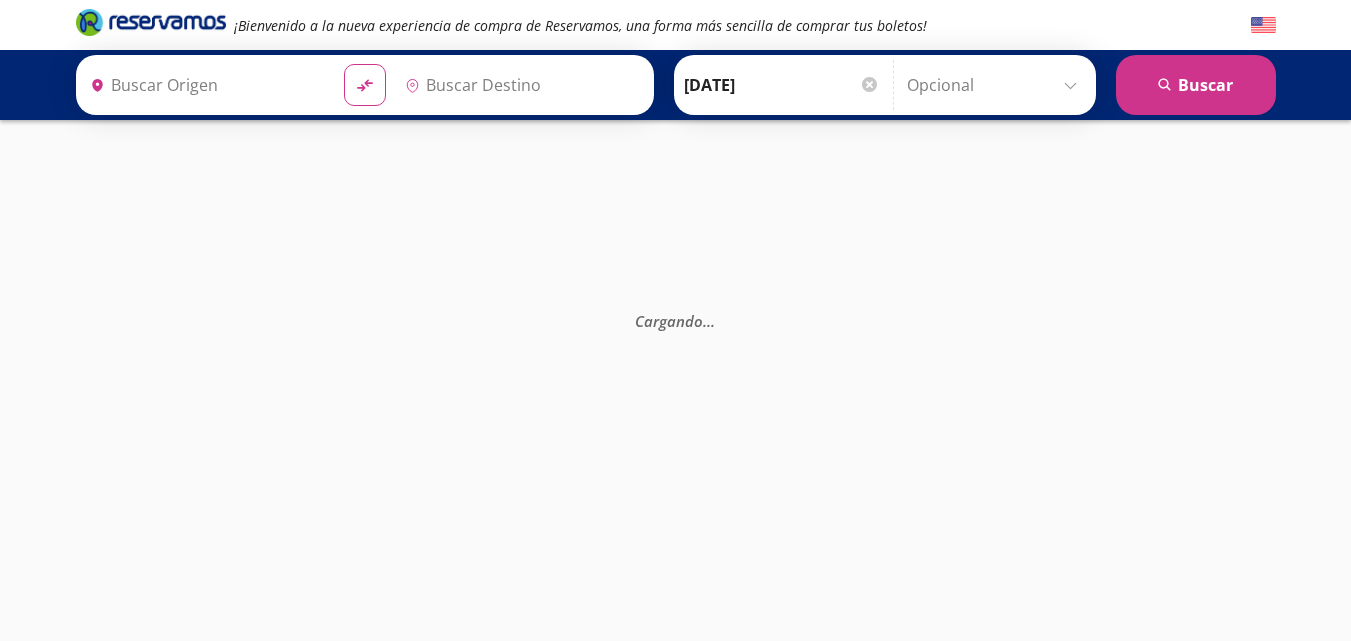 type on "Terminal [GEOGRAPHIC_DATA], [GEOGRAPHIC_DATA]" 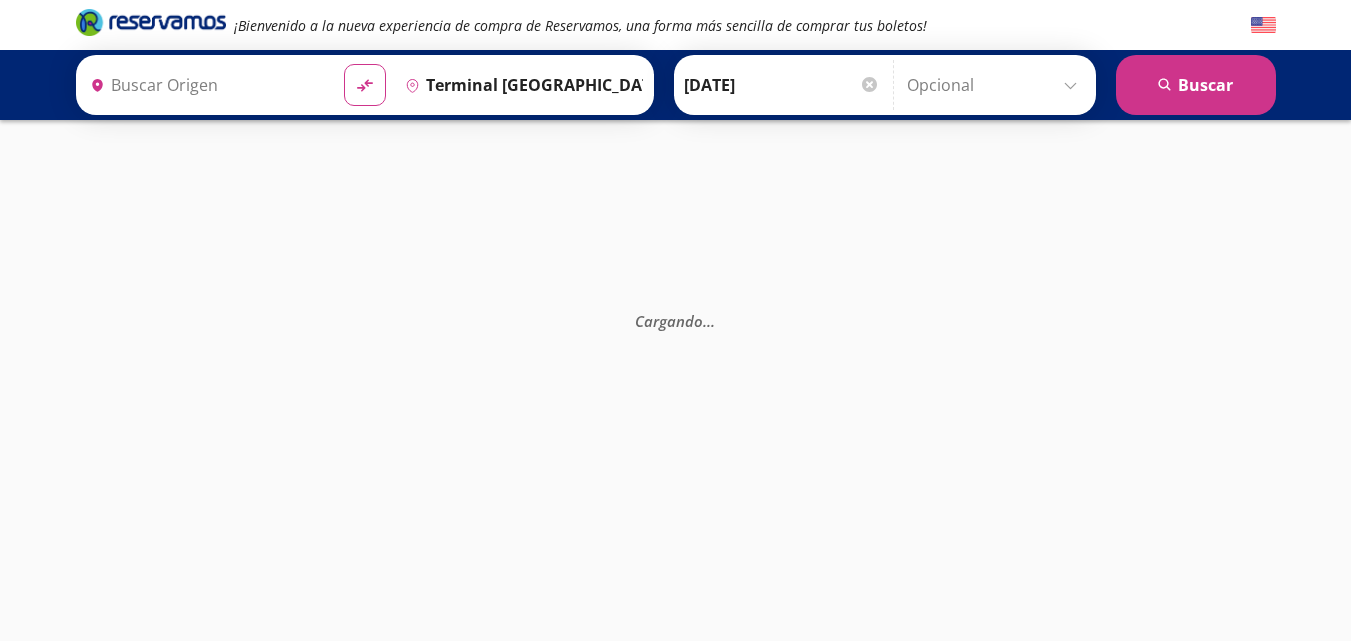 type on "[PERSON_NAME] de Querétaro, [GEOGRAPHIC_DATA]" 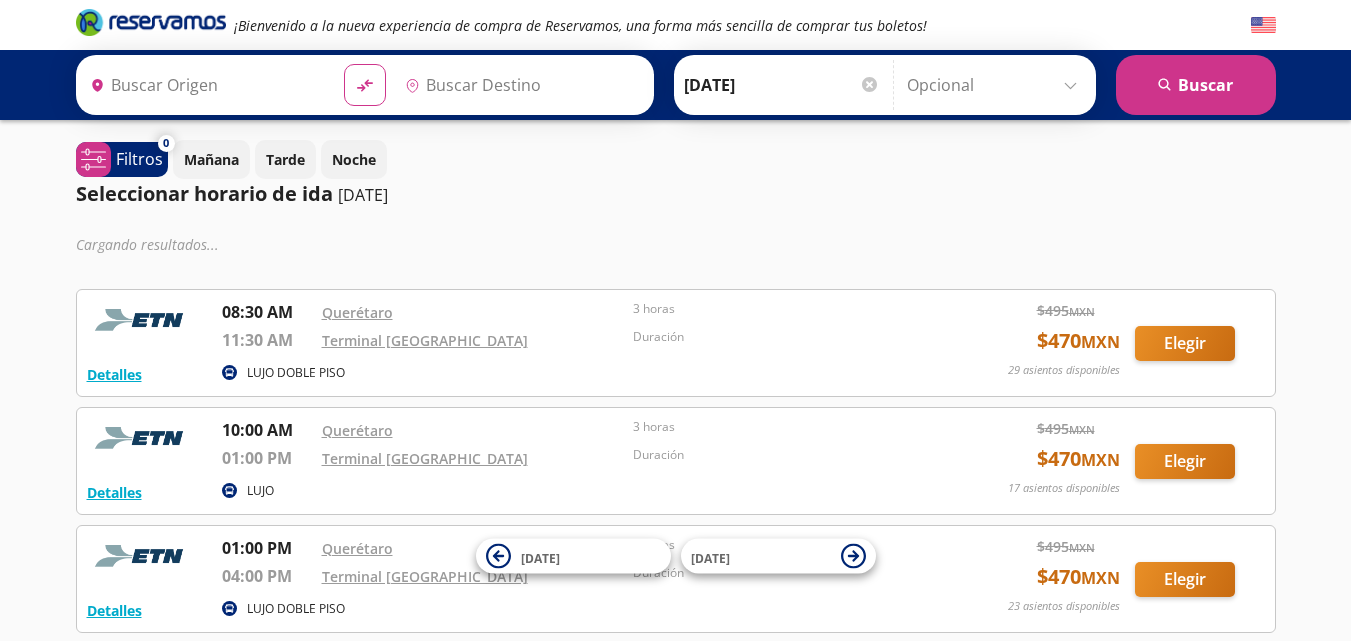type on "[PERSON_NAME] de Querétaro, [GEOGRAPHIC_DATA]" 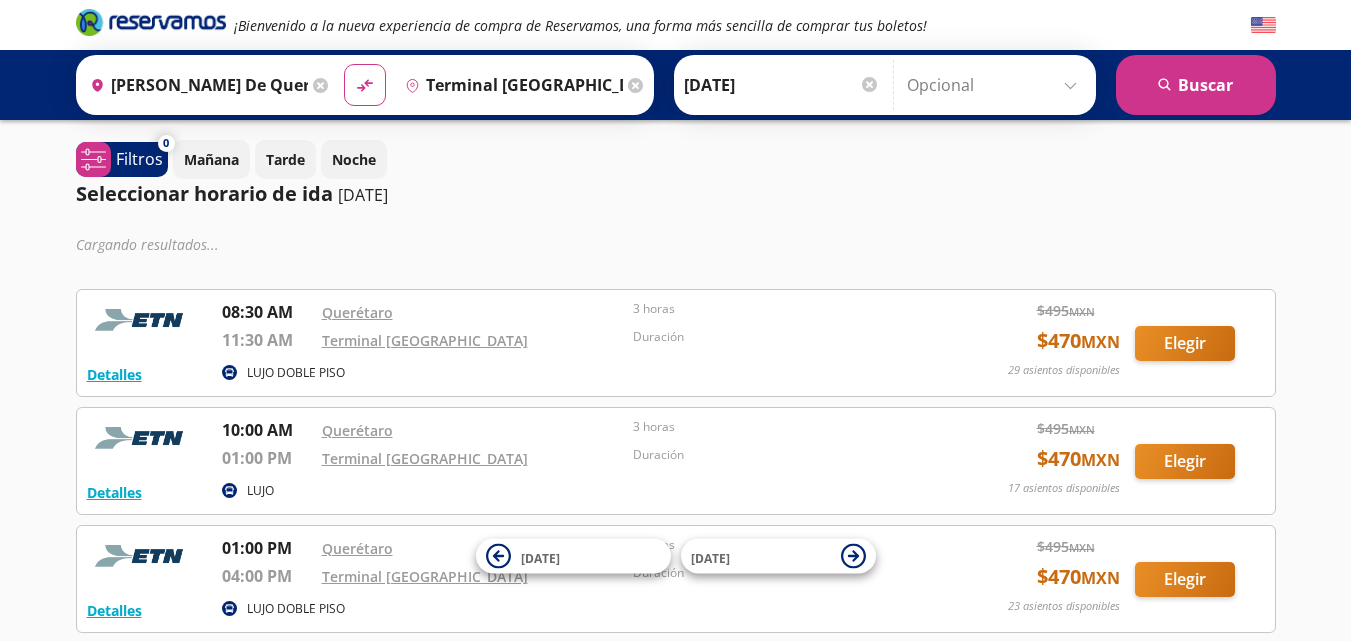 scroll, scrollTop: 0, scrollLeft: 0, axis: both 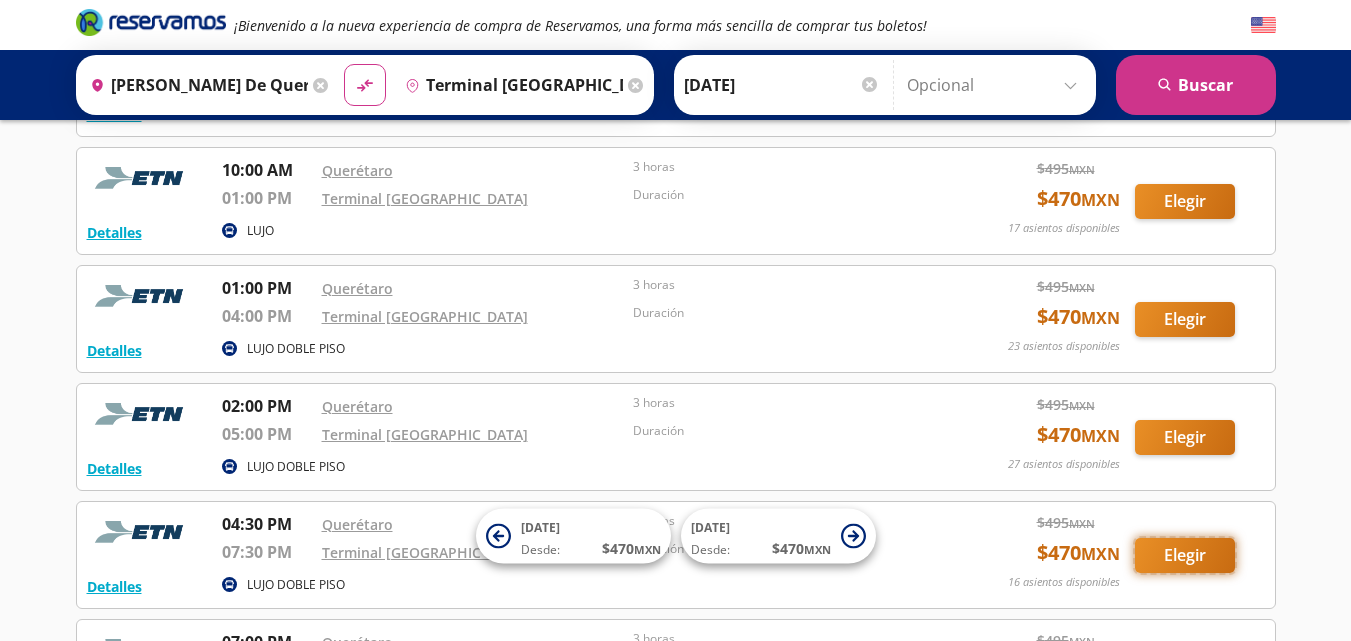 click on "Elegir" at bounding box center (1185, 555) 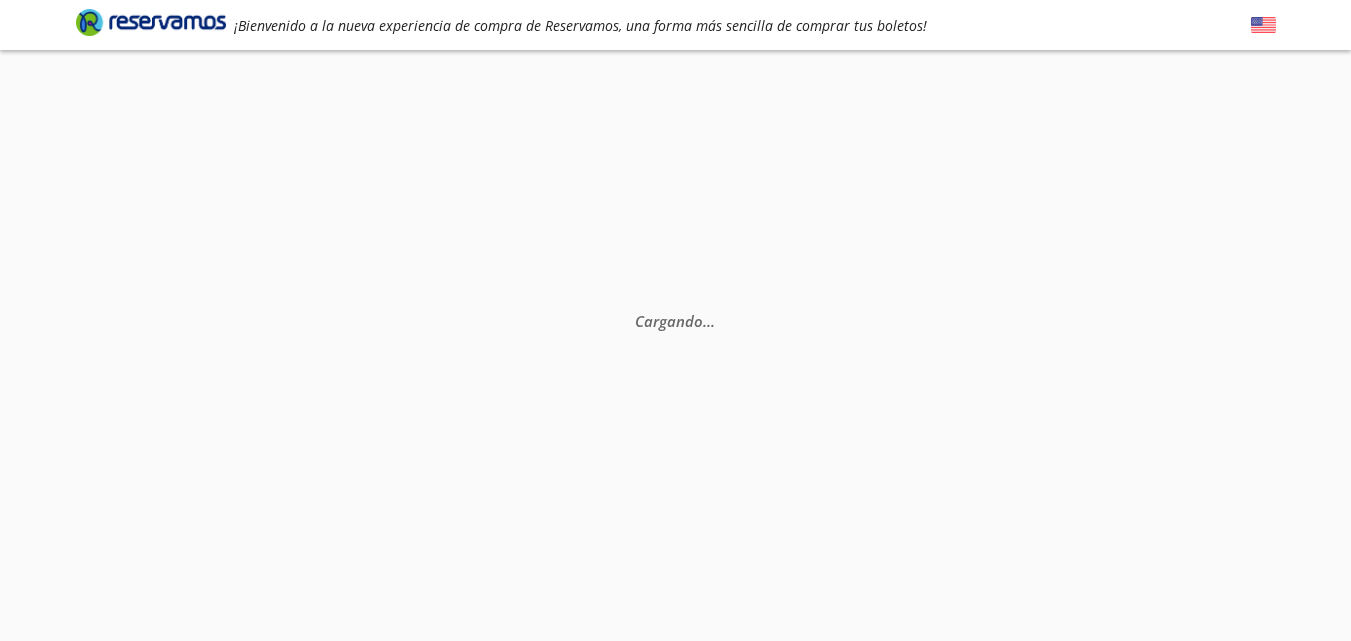 scroll, scrollTop: 0, scrollLeft: 0, axis: both 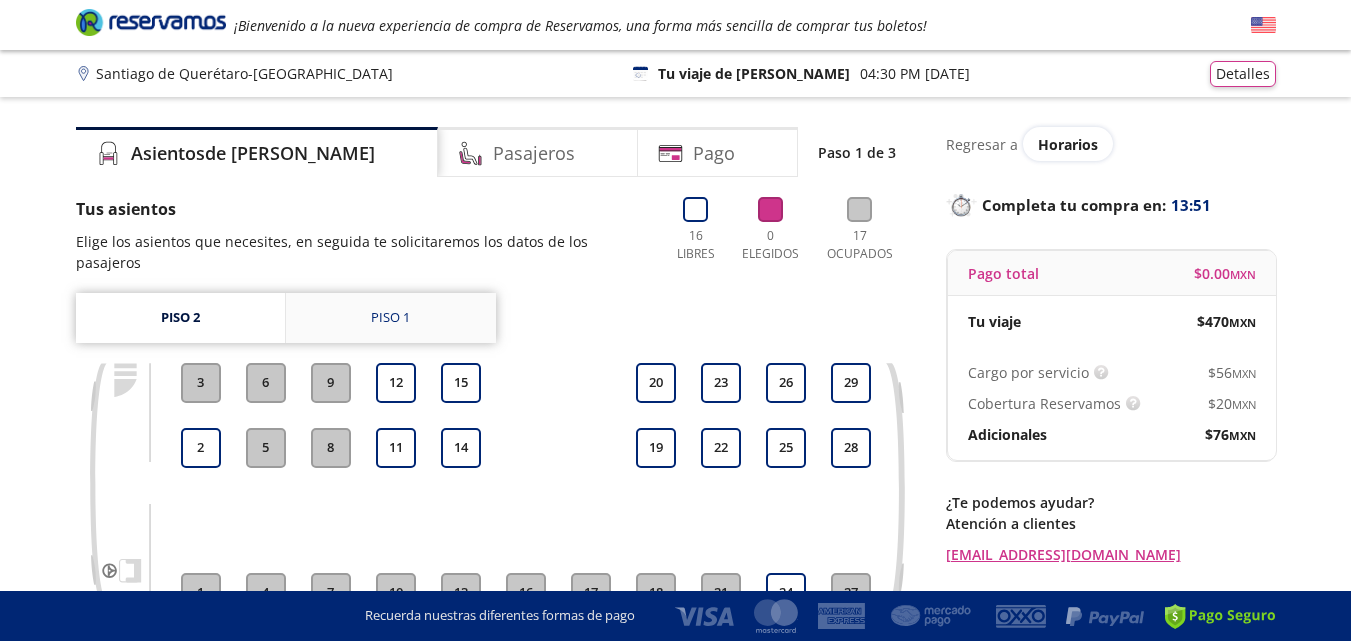 click on "Piso 1" at bounding box center (391, 318) 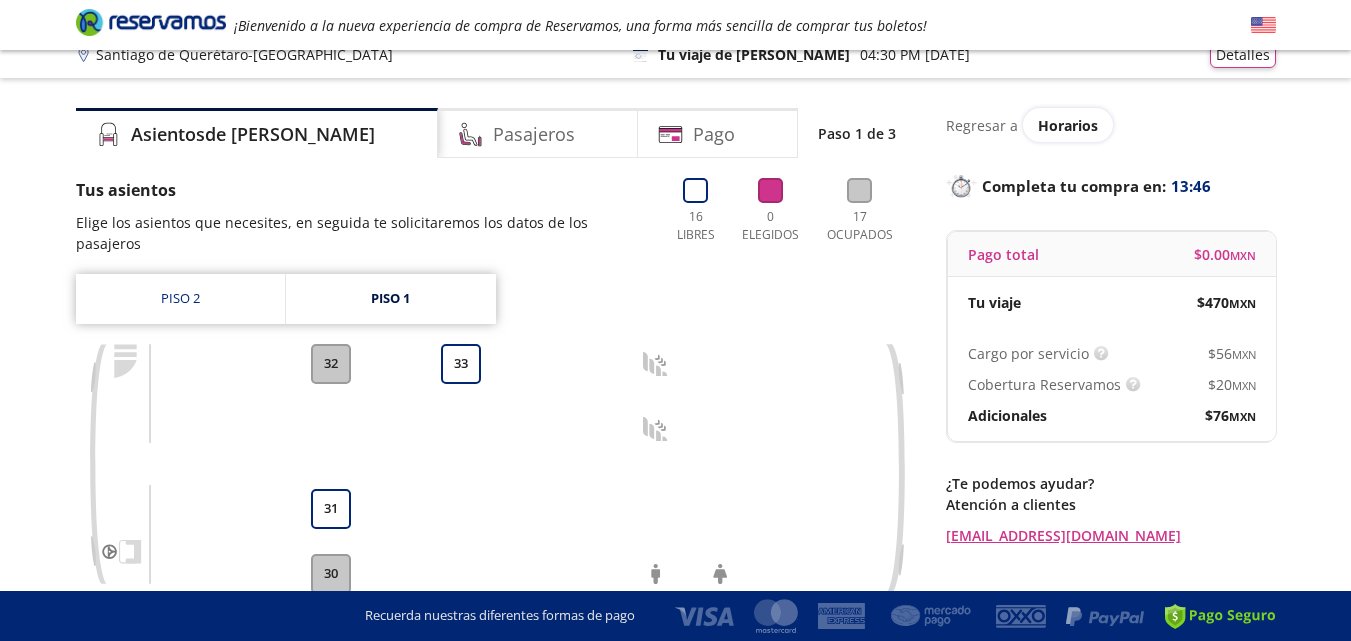 scroll, scrollTop: 26, scrollLeft: 0, axis: vertical 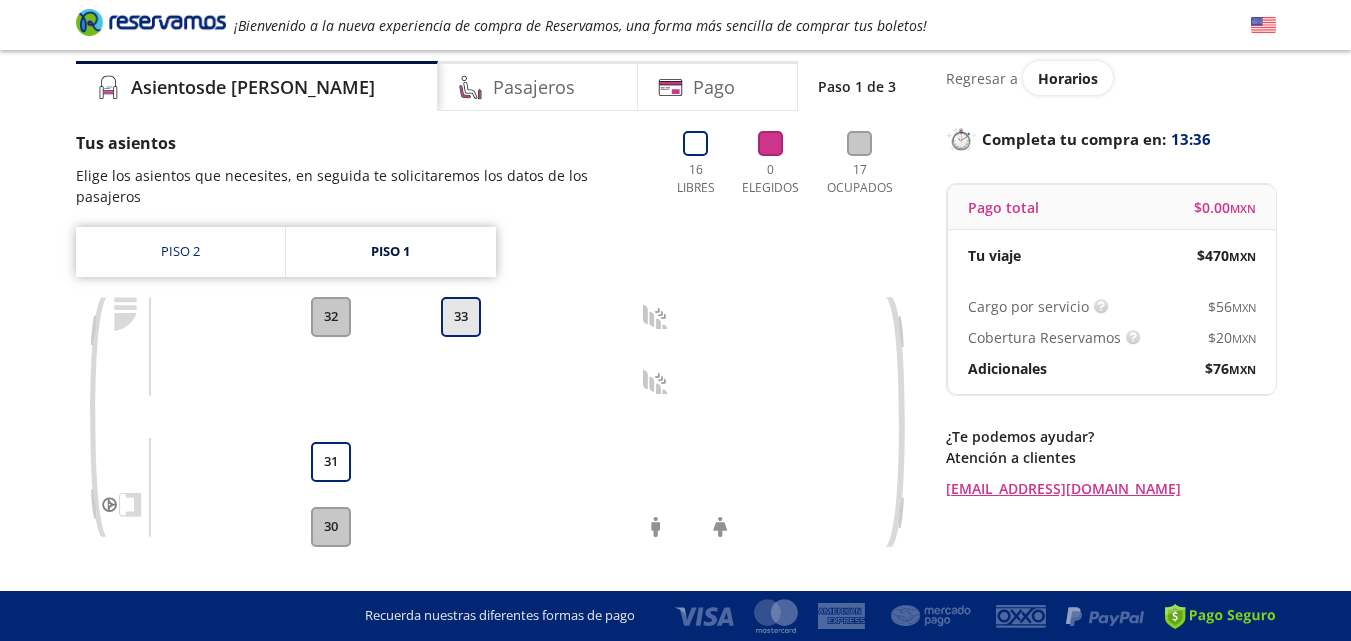 click on "33" at bounding box center [461, 317] 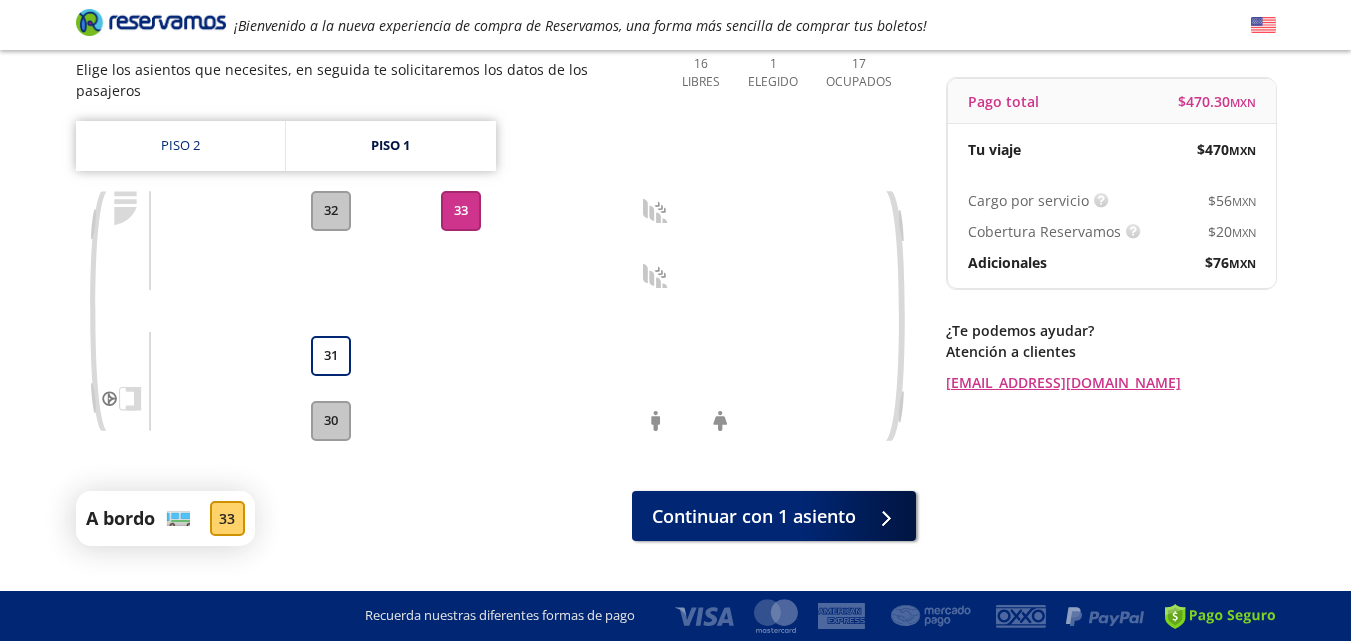 scroll, scrollTop: 187, scrollLeft: 0, axis: vertical 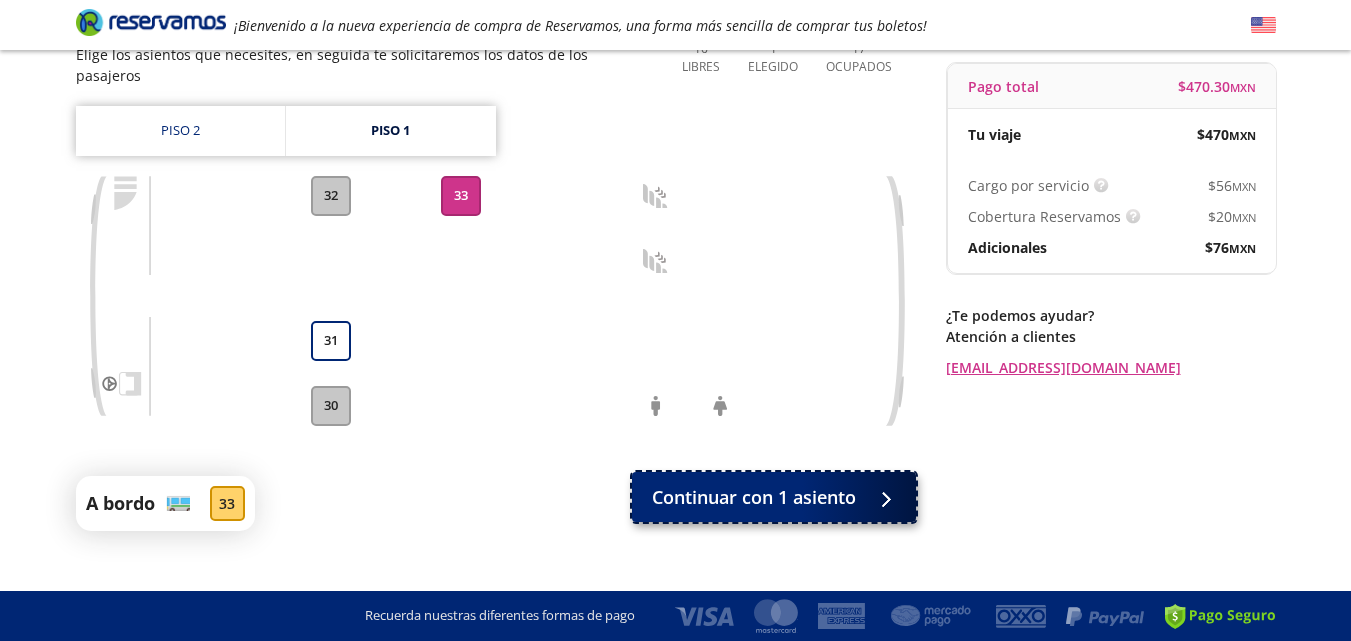 click on "Continuar con 1 asiento" at bounding box center [774, 497] 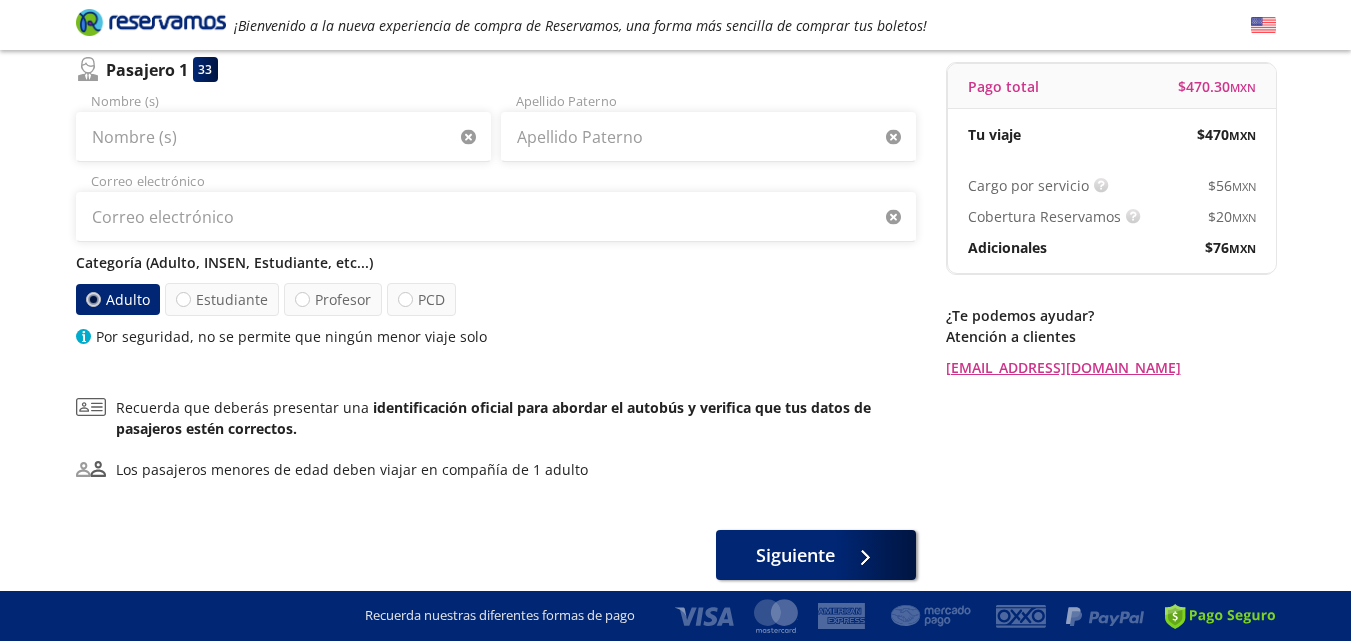 scroll, scrollTop: 0, scrollLeft: 0, axis: both 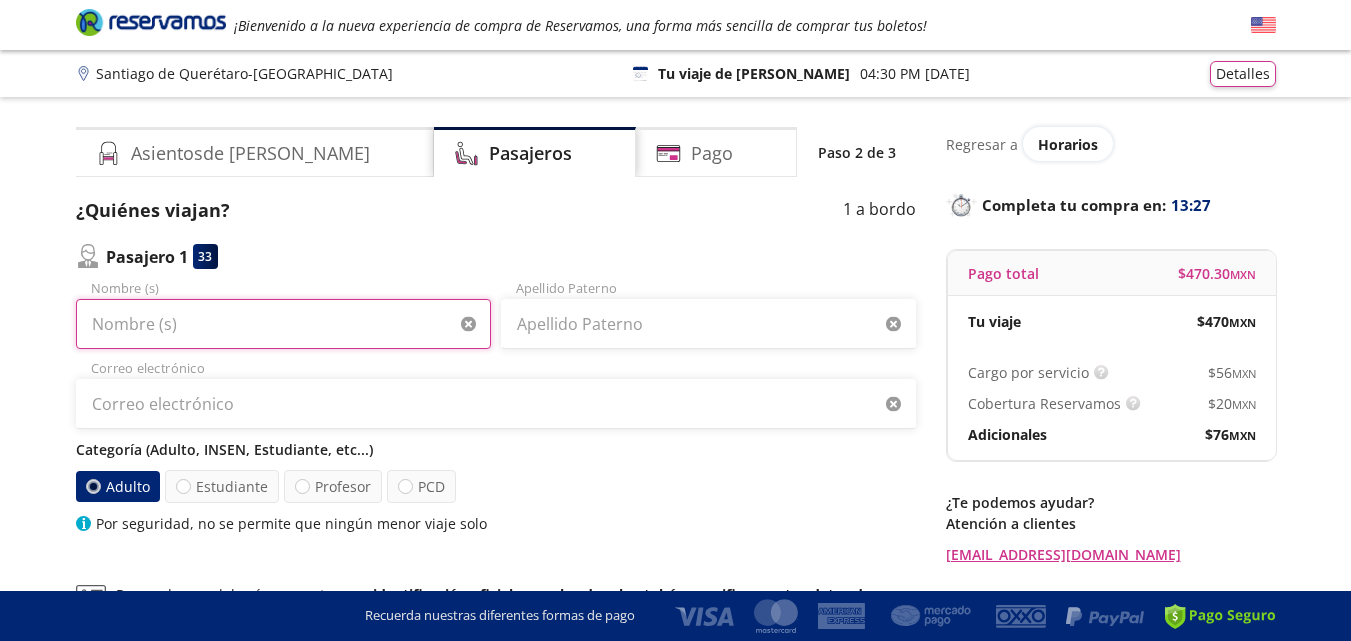 click on "Nombre (s)" at bounding box center [283, 324] 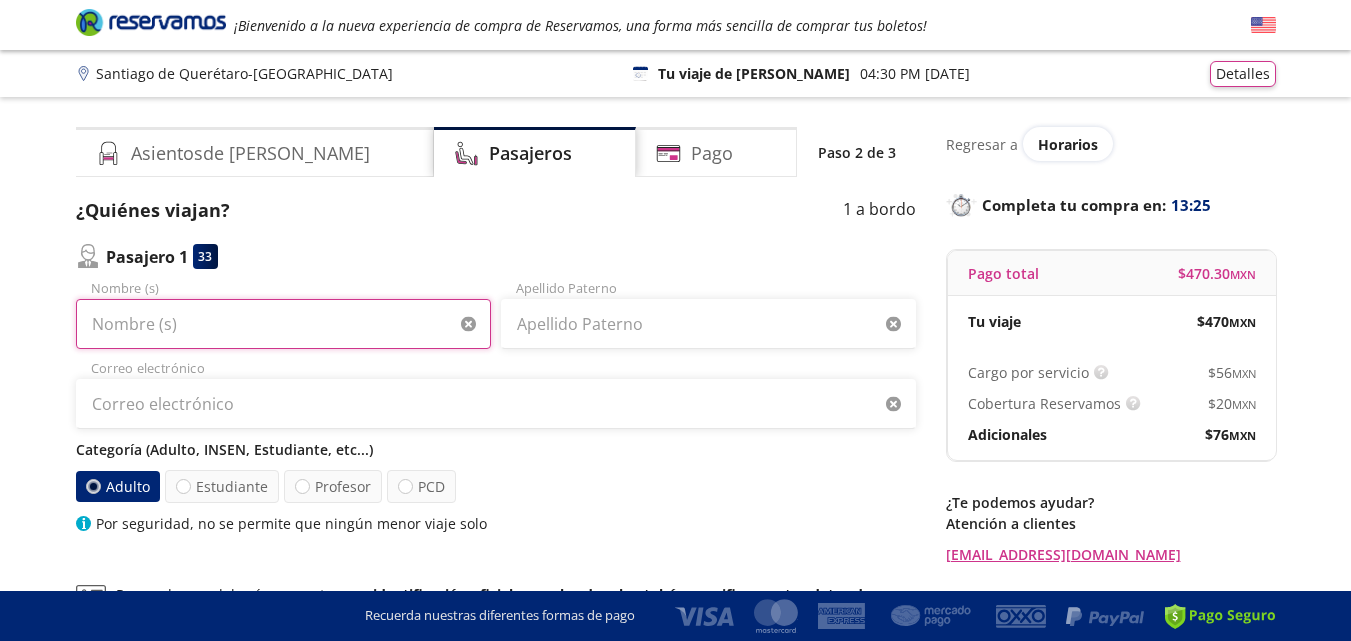 type on "[PERSON_NAME]" 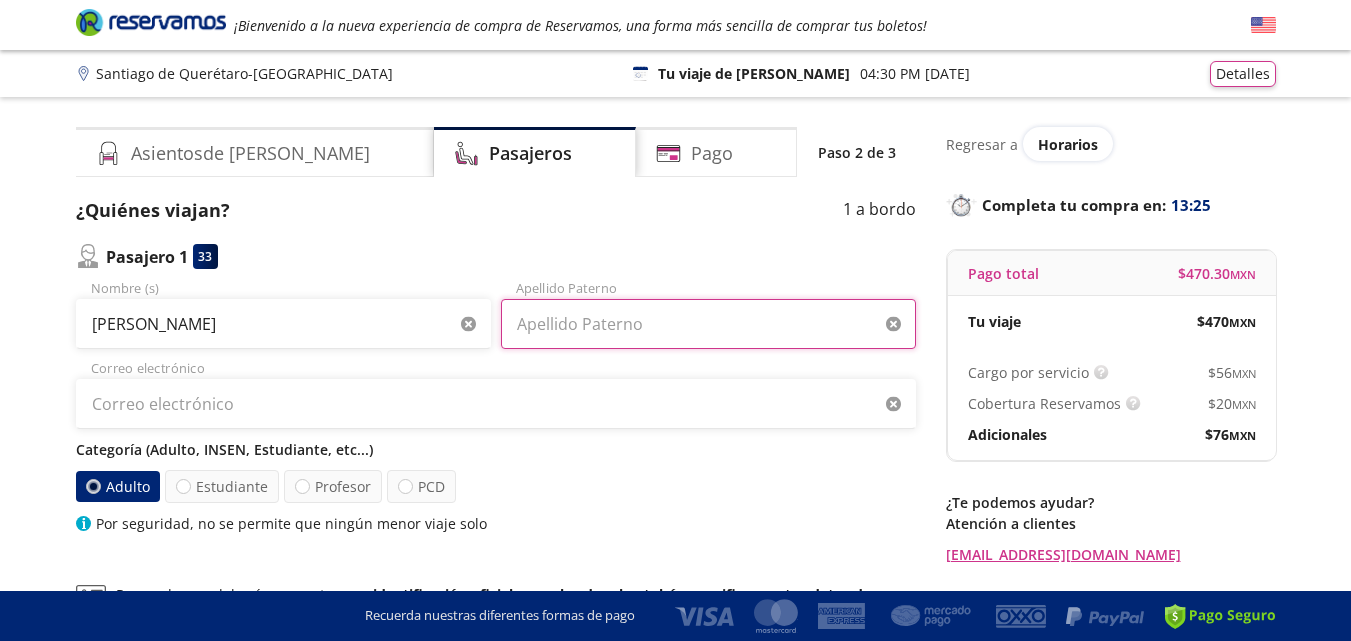 type on "[PERSON_NAME]" 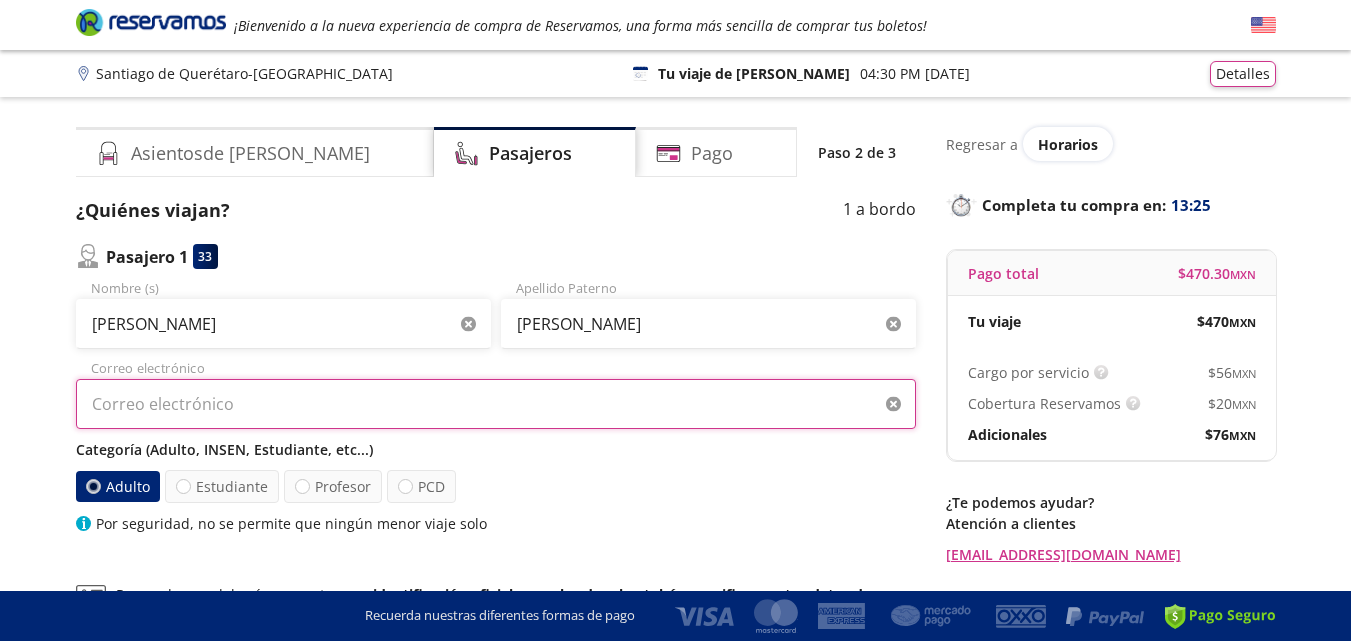 type on "[EMAIL_ADDRESS][DOMAIN_NAME]" 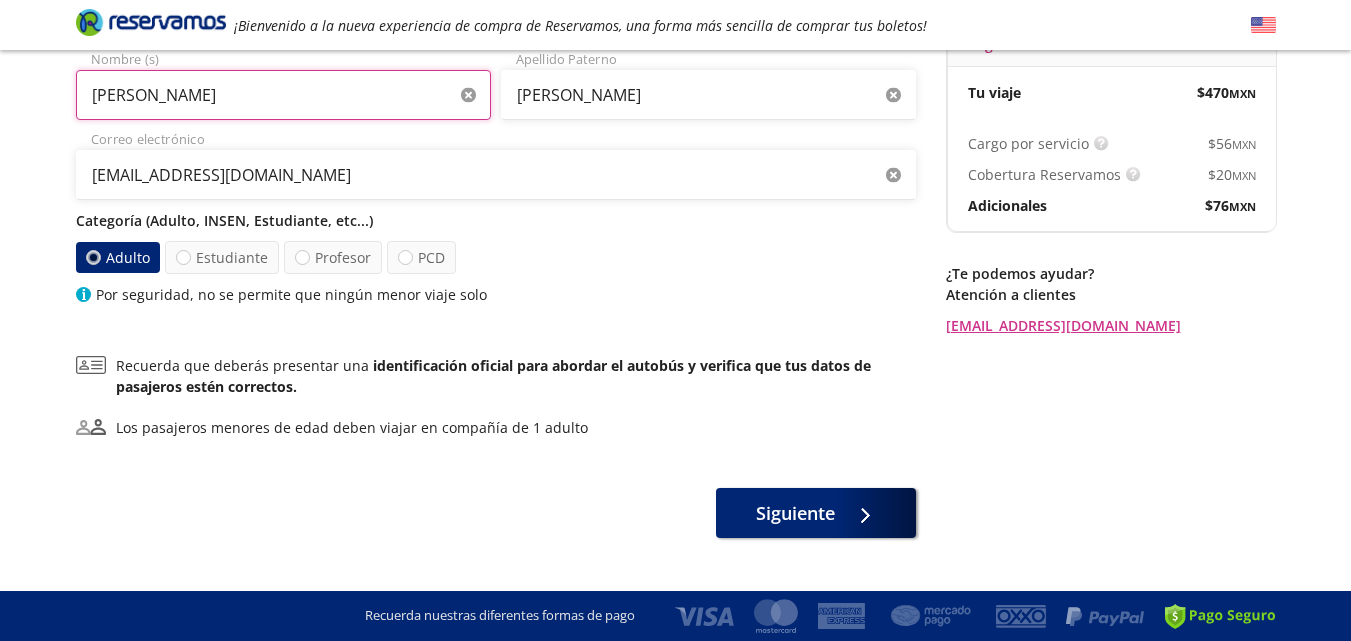 scroll, scrollTop: 253, scrollLeft: 0, axis: vertical 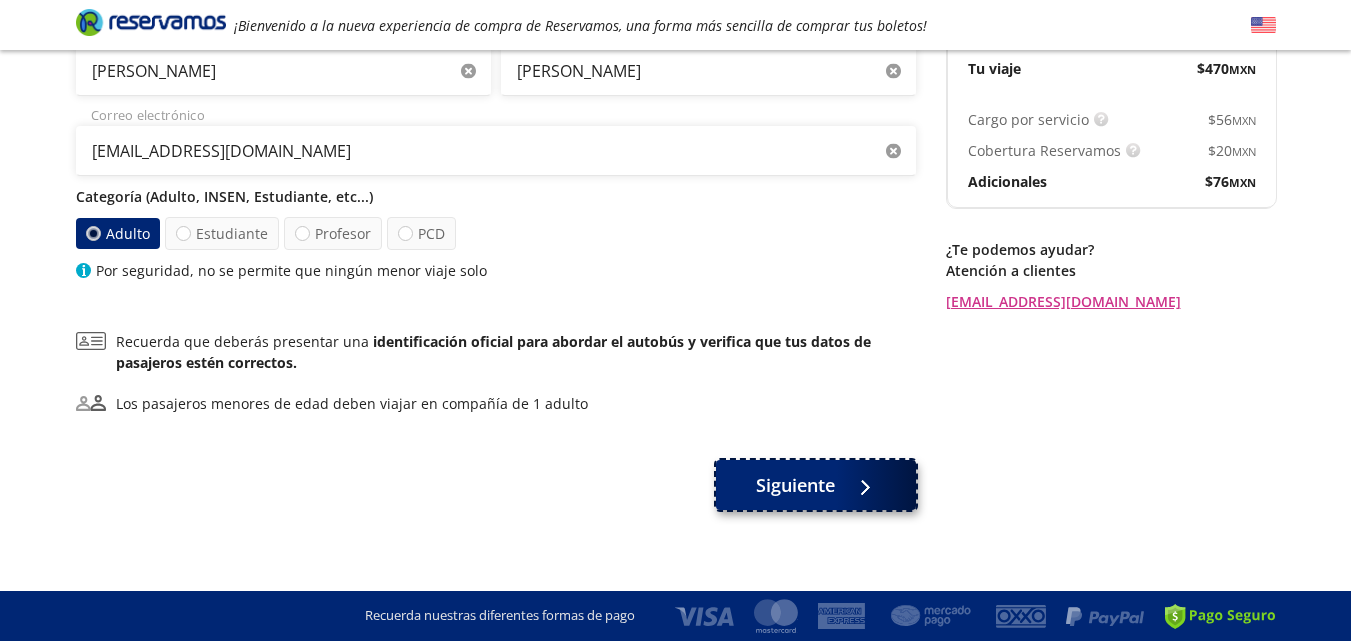 click on "Siguiente" at bounding box center [816, 485] 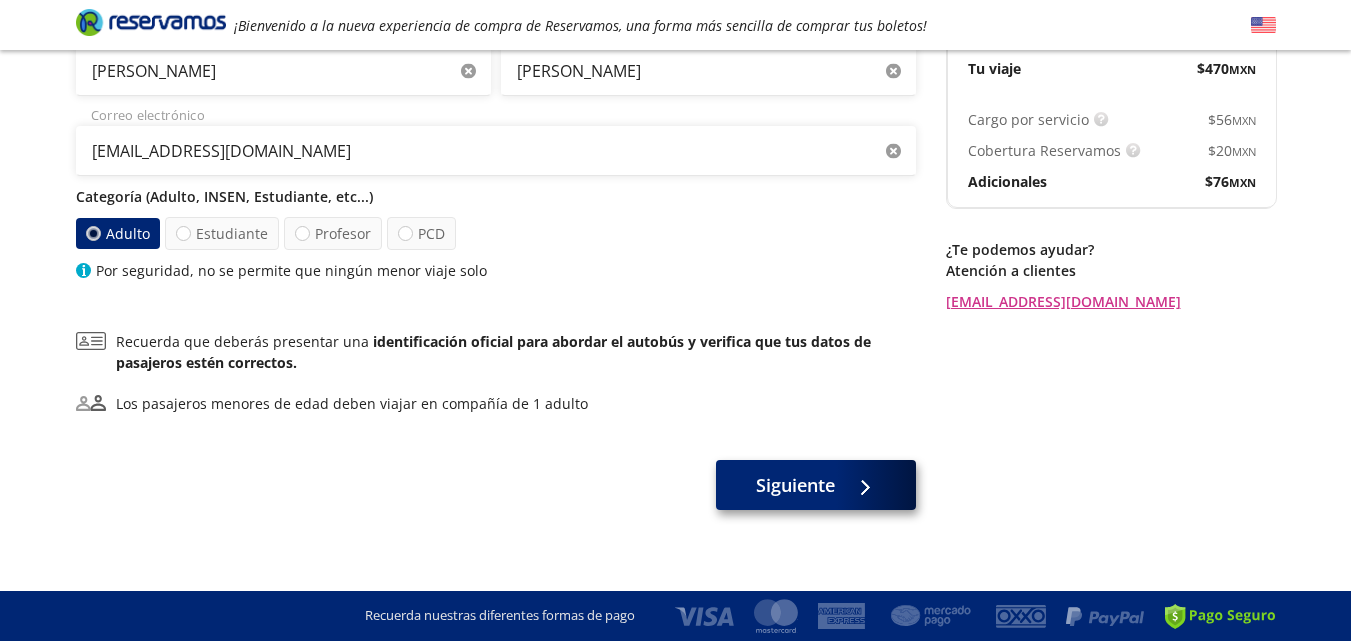 scroll, scrollTop: 0, scrollLeft: 0, axis: both 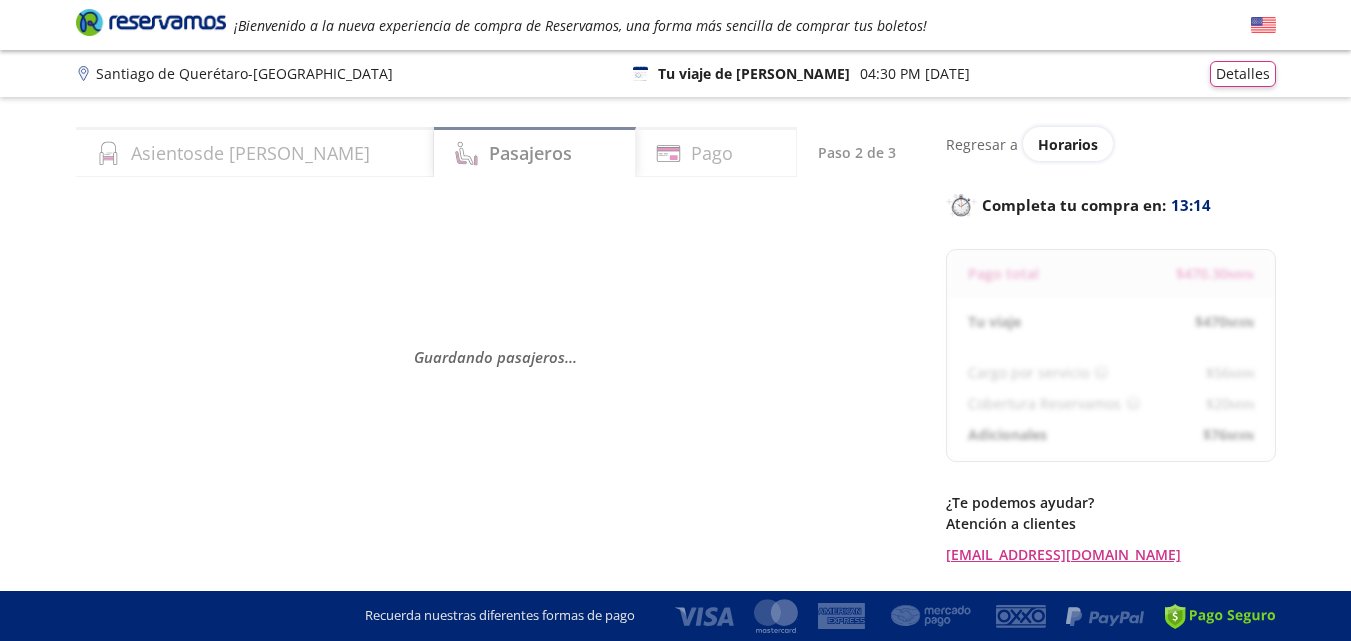 select on "MX" 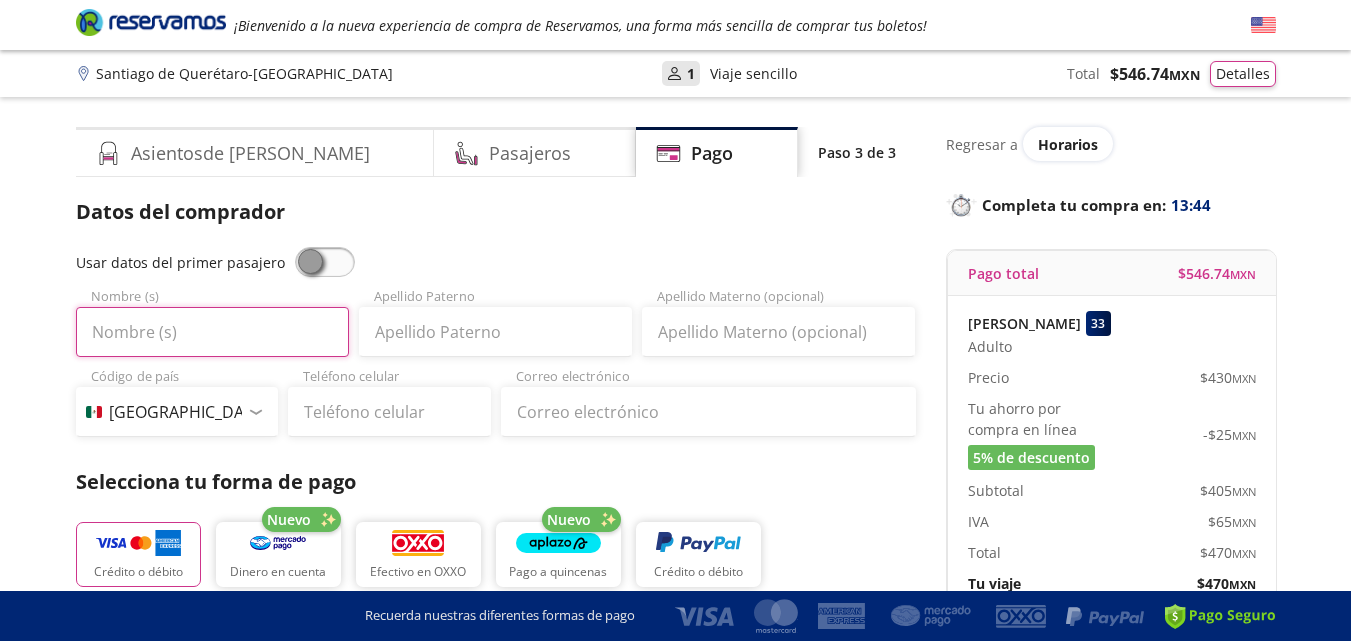click on "Nombre (s)" at bounding box center [212, 332] 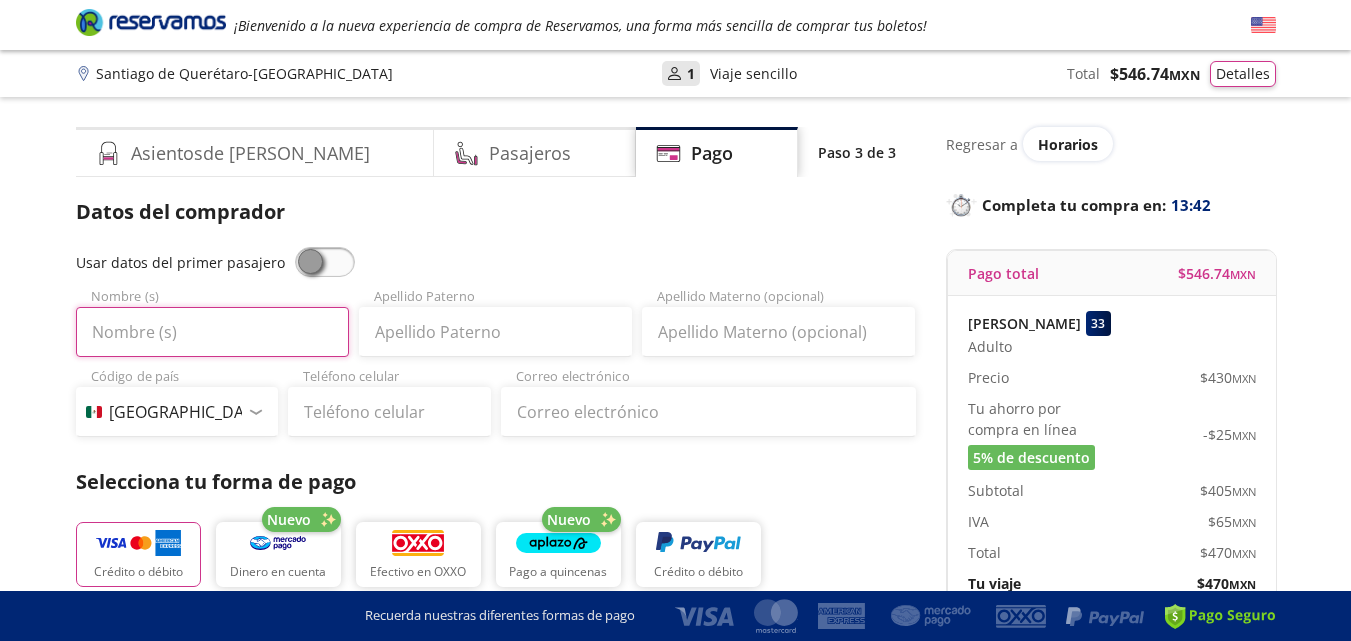 type on "[PERSON_NAME]" 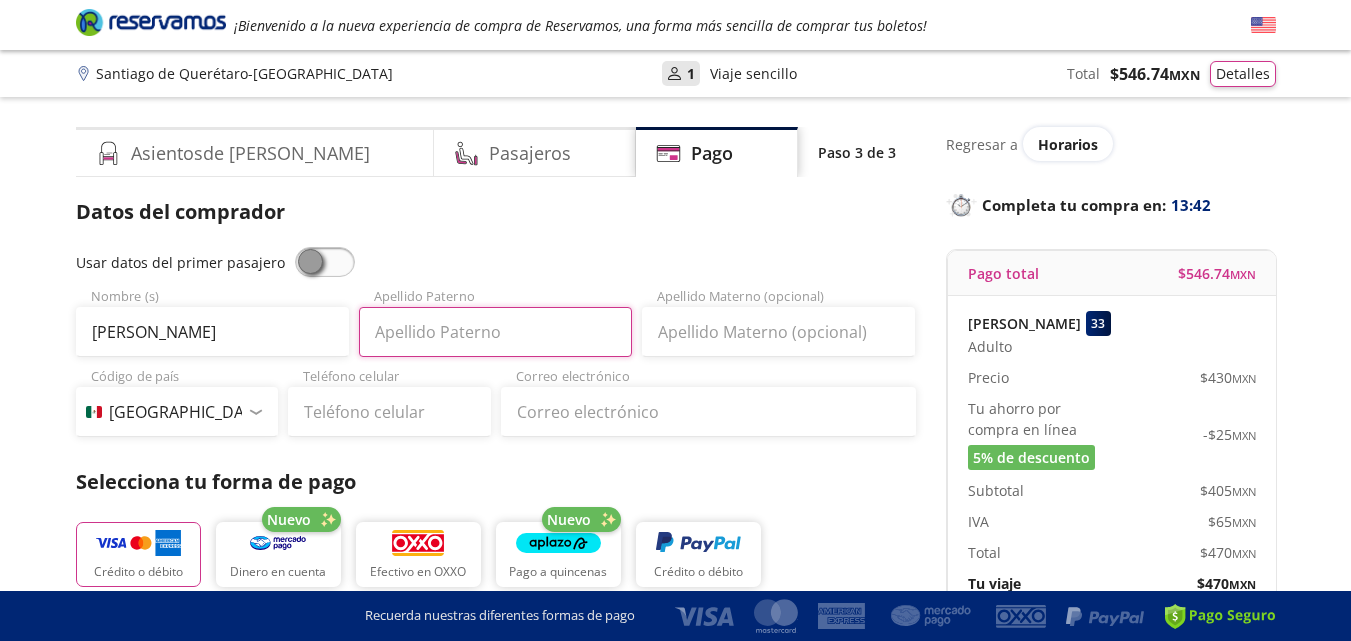 type on "[PERSON_NAME]" 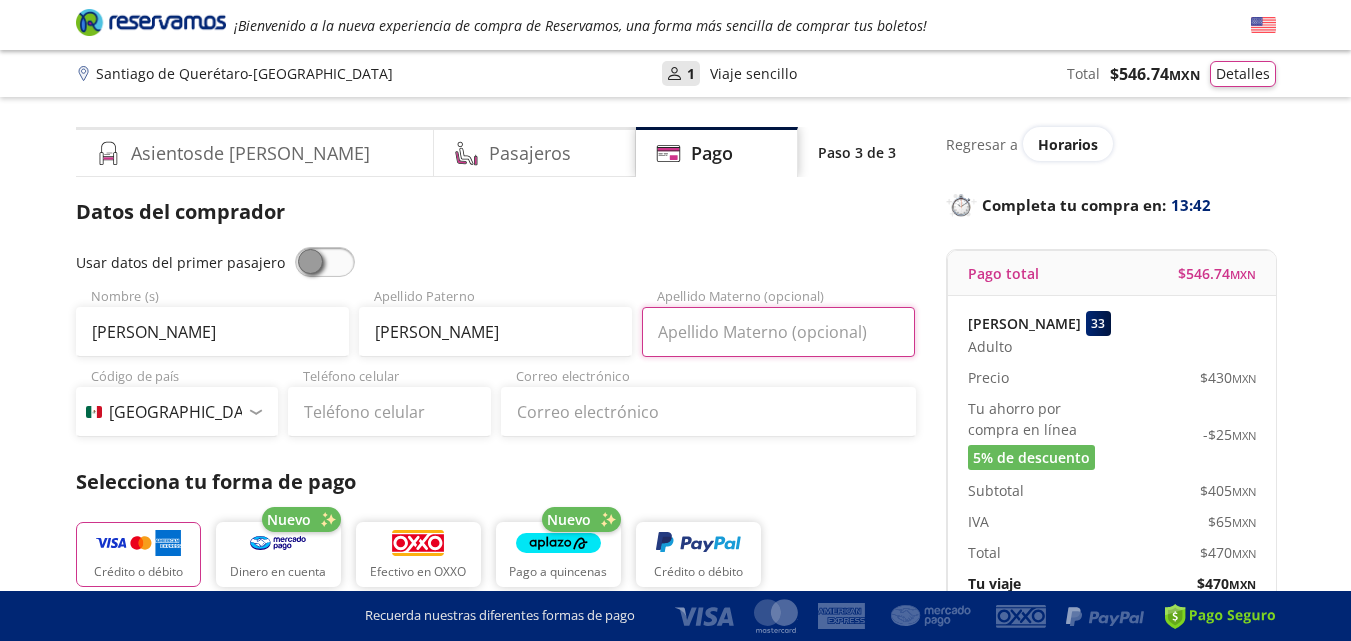 type on "[PERSON_NAME]" 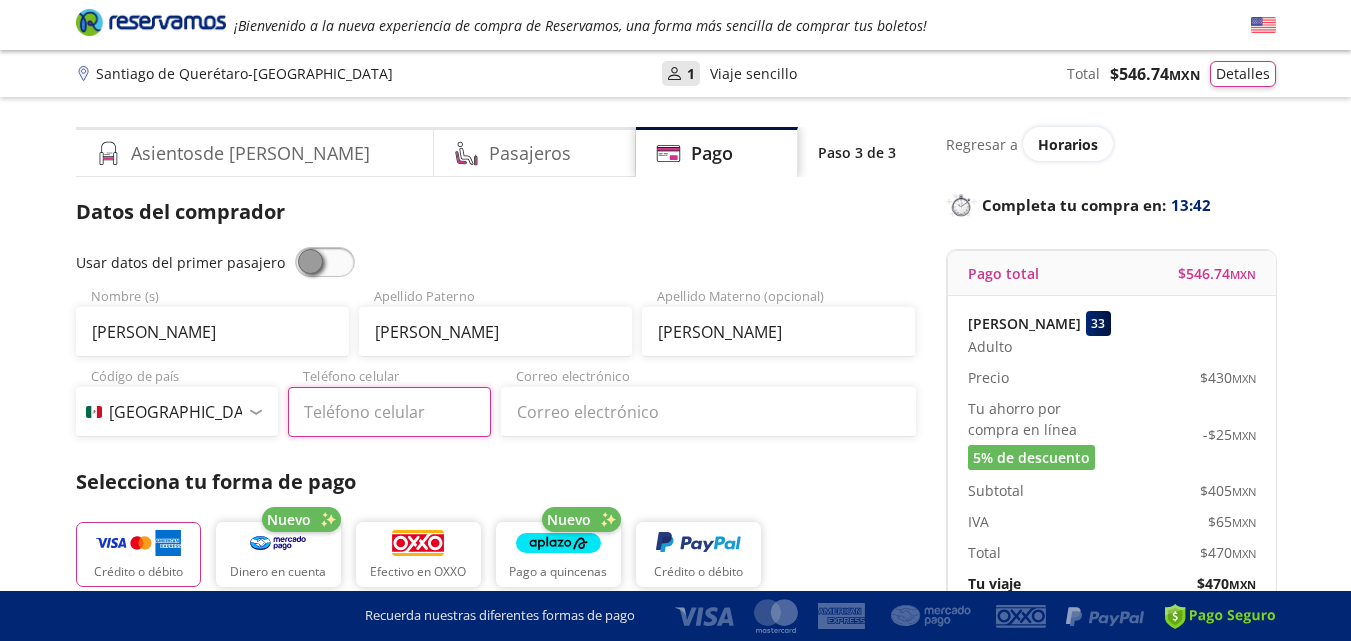 type on "55 5456 8223" 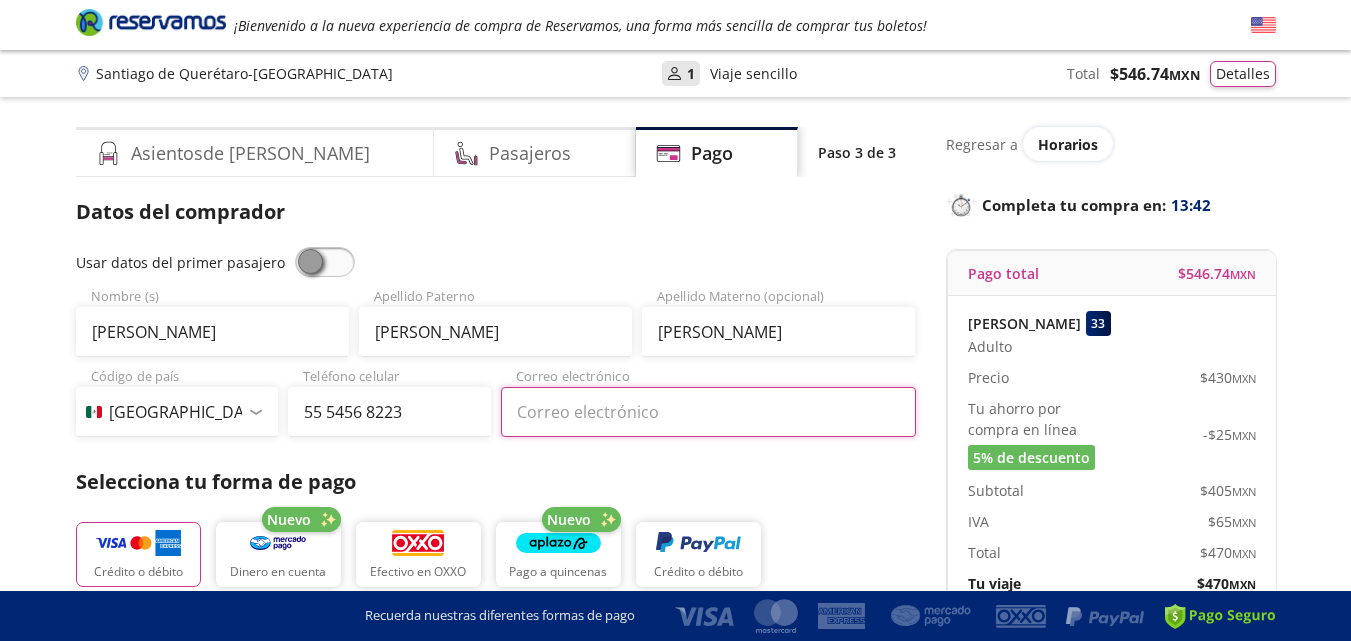type on "[EMAIL_ADDRESS][DOMAIN_NAME]" 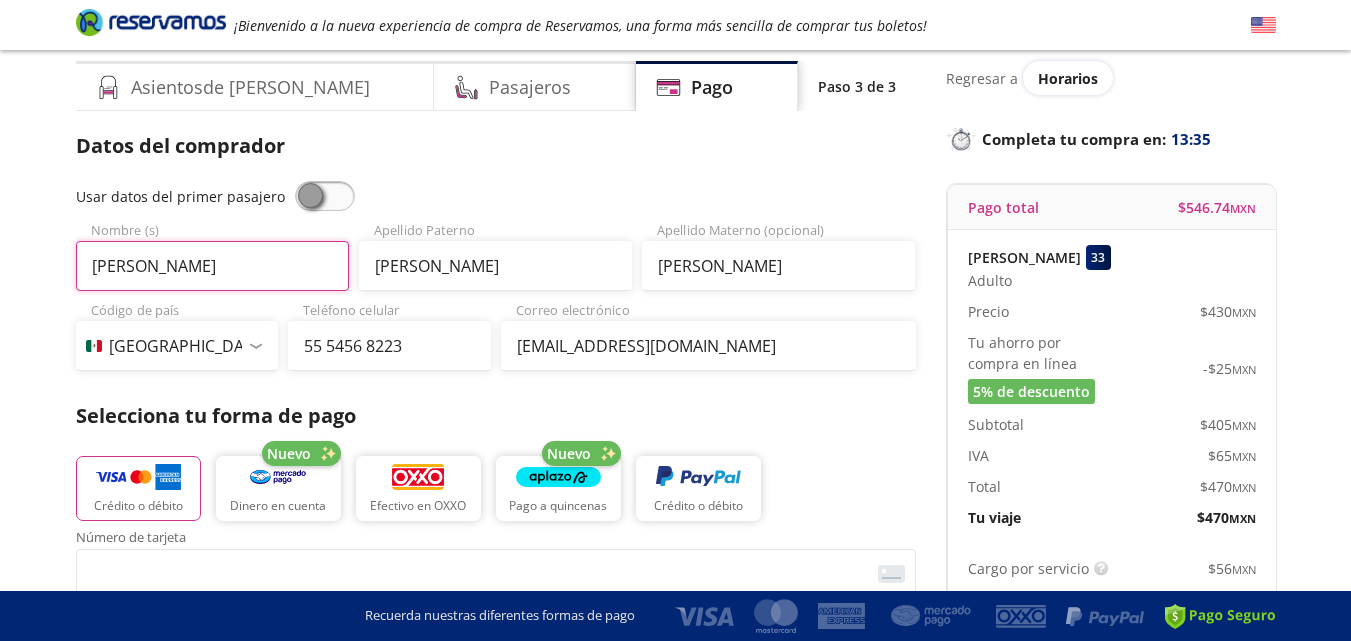 scroll, scrollTop: 106, scrollLeft: 0, axis: vertical 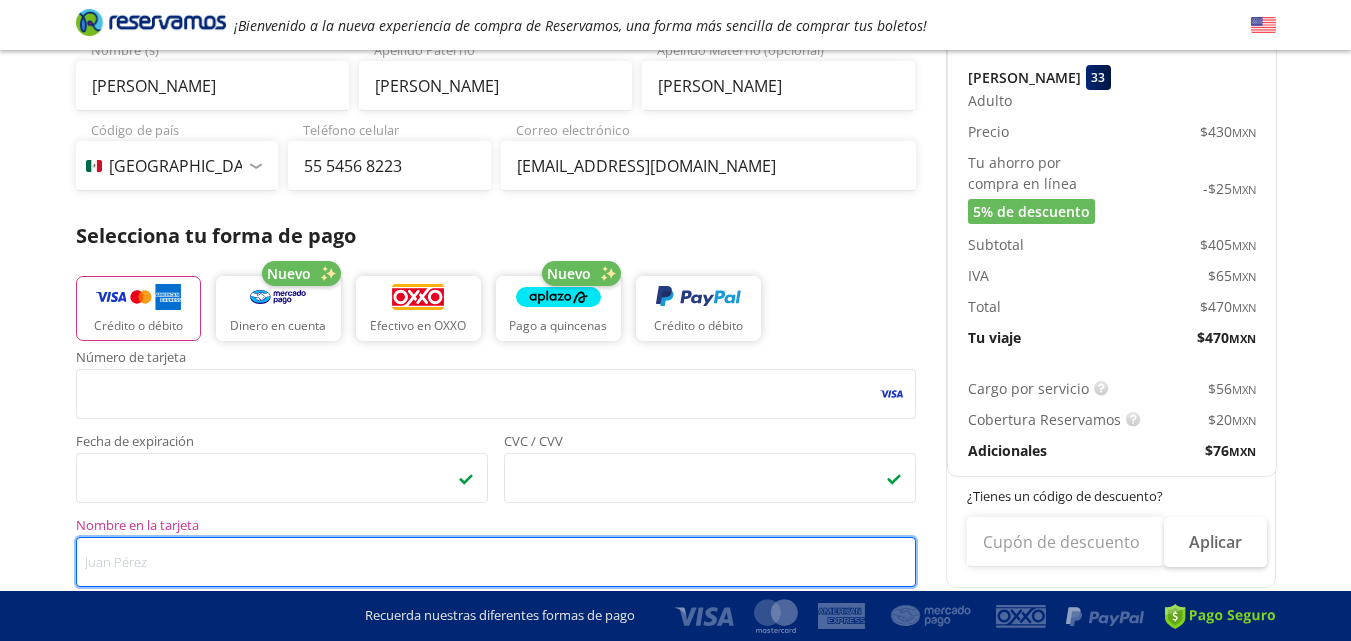 click on "Nombre en la tarjeta" at bounding box center (496, 562) 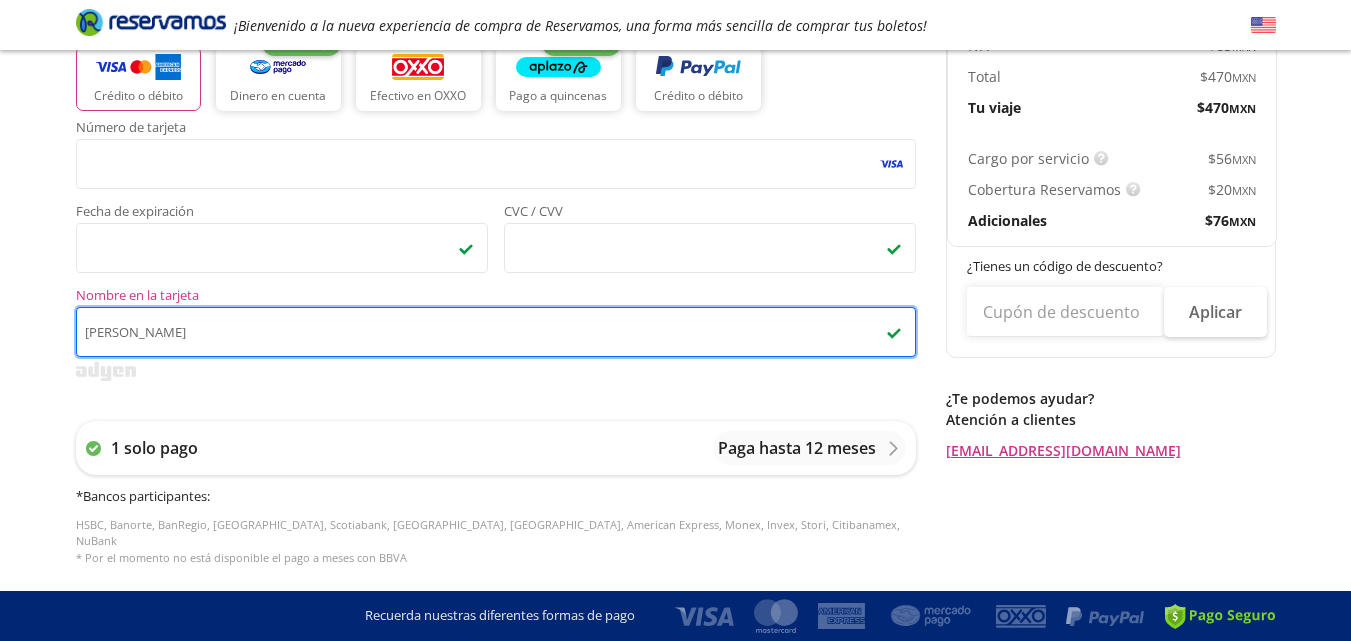 scroll, scrollTop: 463, scrollLeft: 0, axis: vertical 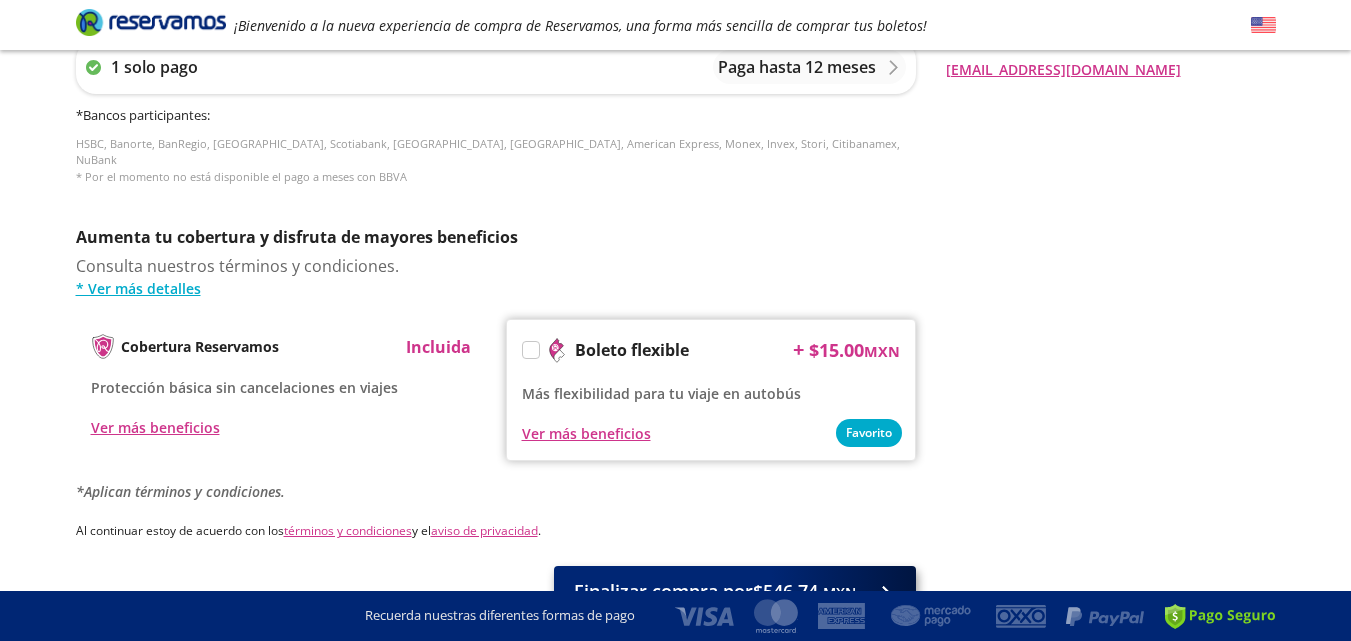 type on "[PERSON_NAME]" 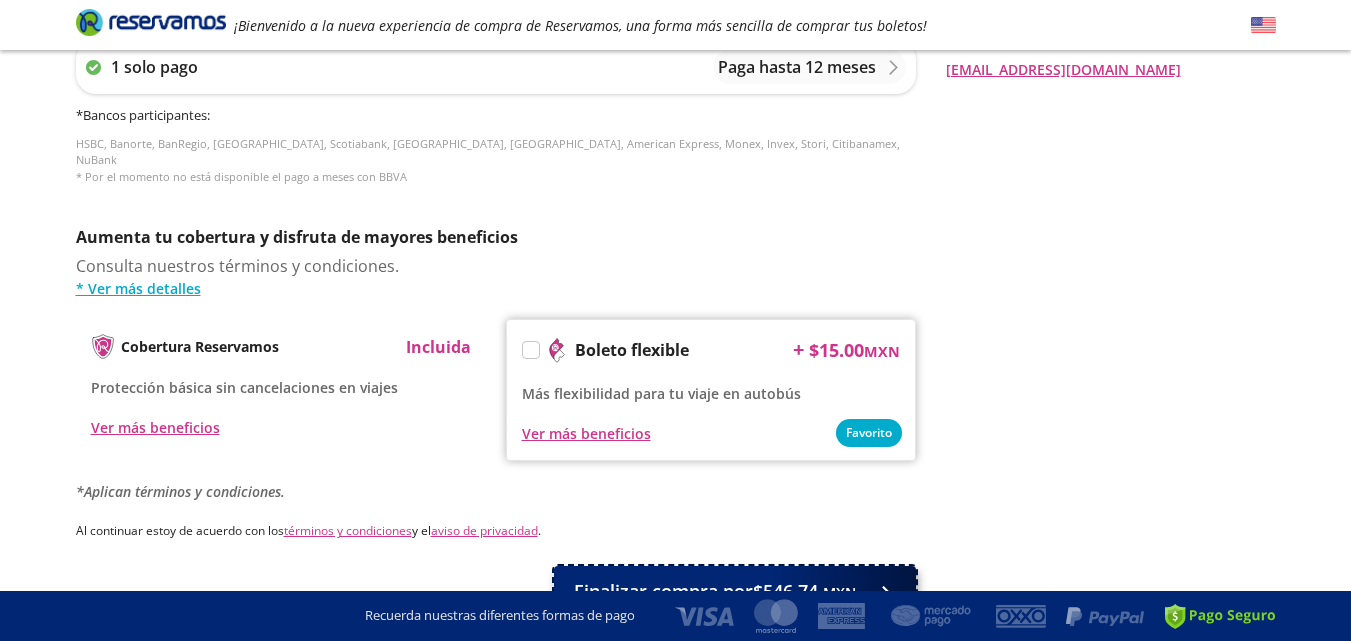 click on "Finalizar compra por  $546.74   MXN" at bounding box center (715, 591) 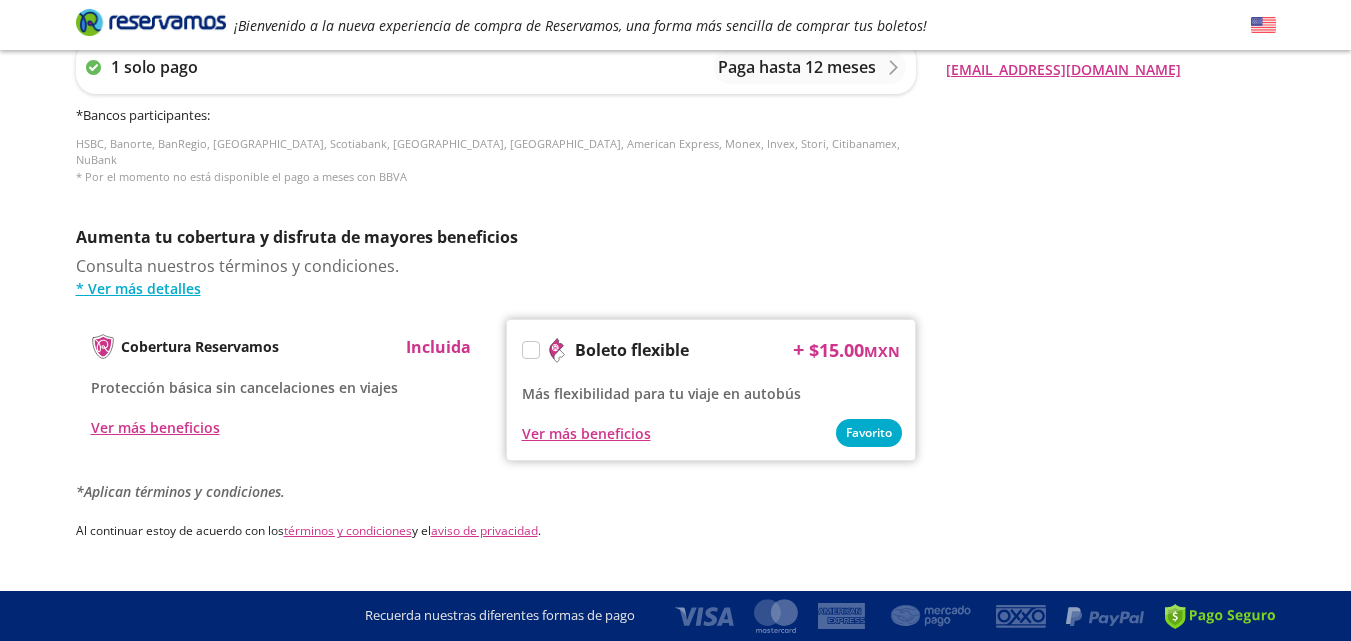 scroll, scrollTop: 0, scrollLeft: 0, axis: both 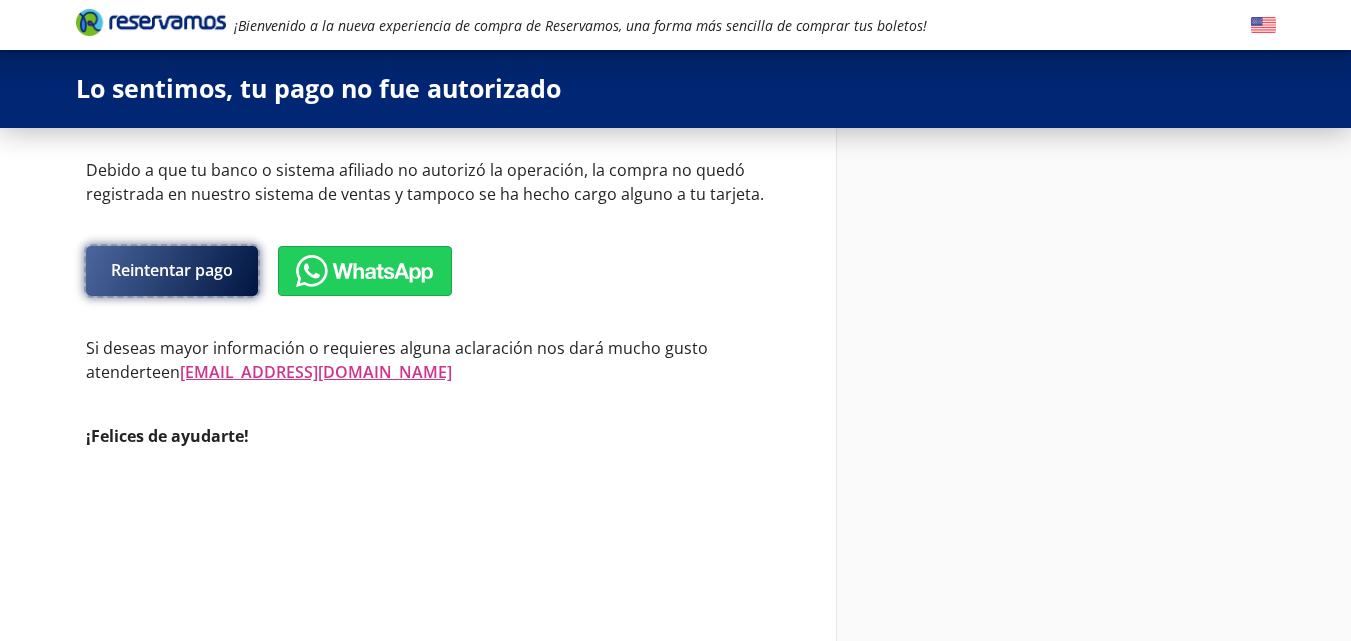 click on "Reintentar pago" at bounding box center [172, 271] 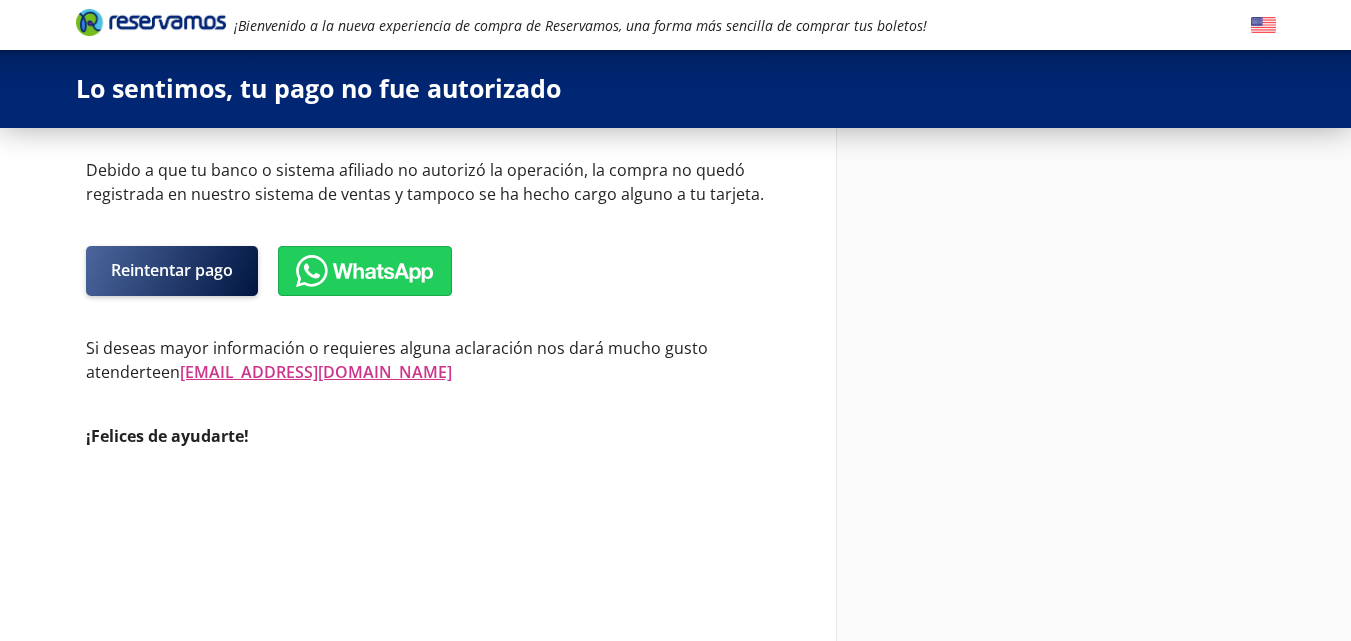 select on "MX" 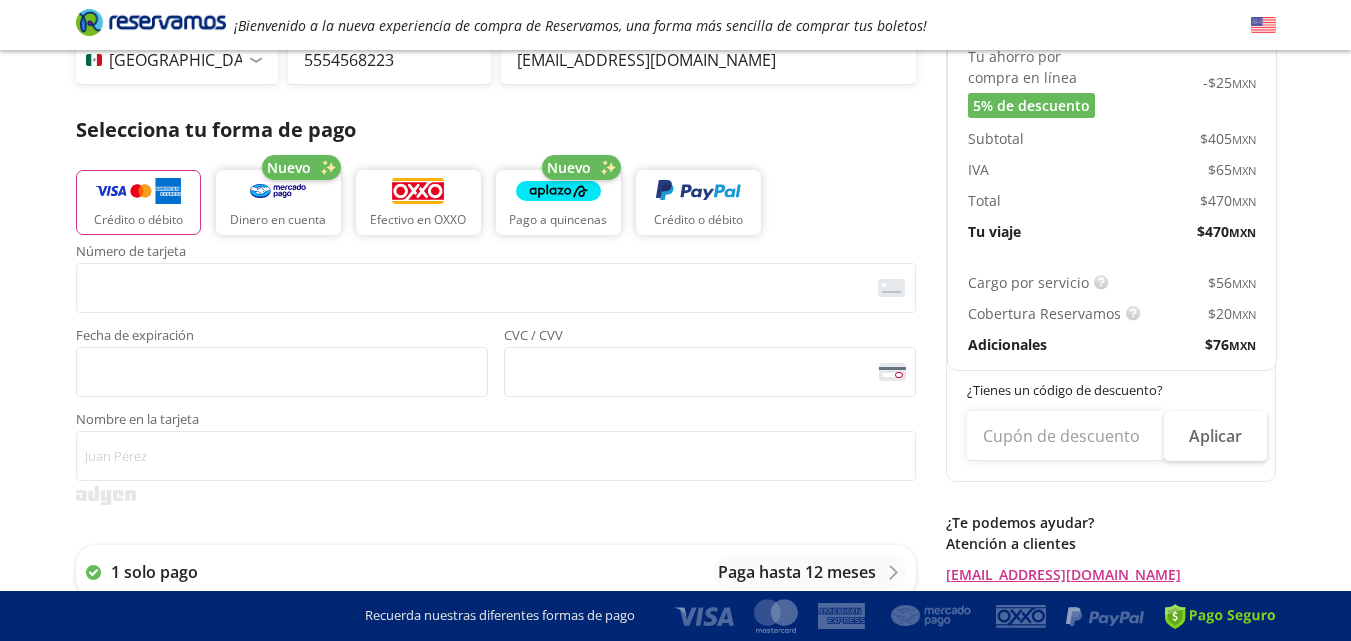 scroll, scrollTop: 349, scrollLeft: 0, axis: vertical 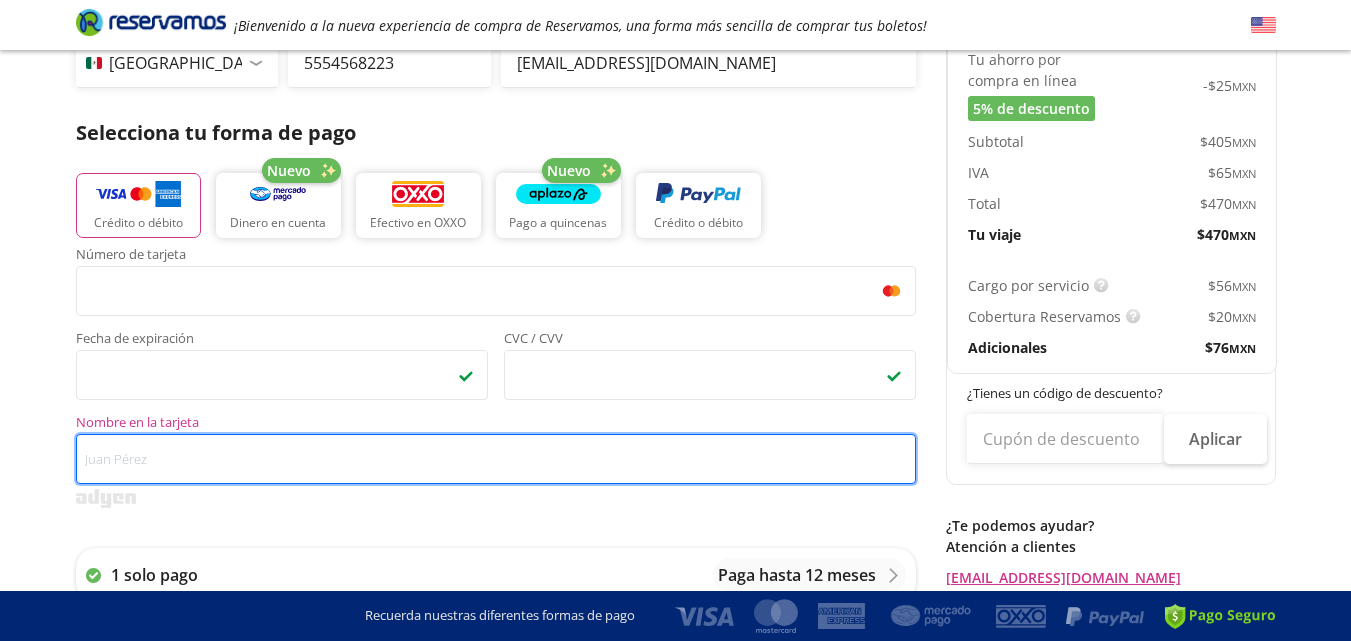 click on "Nombre en la tarjeta" at bounding box center (496, 459) 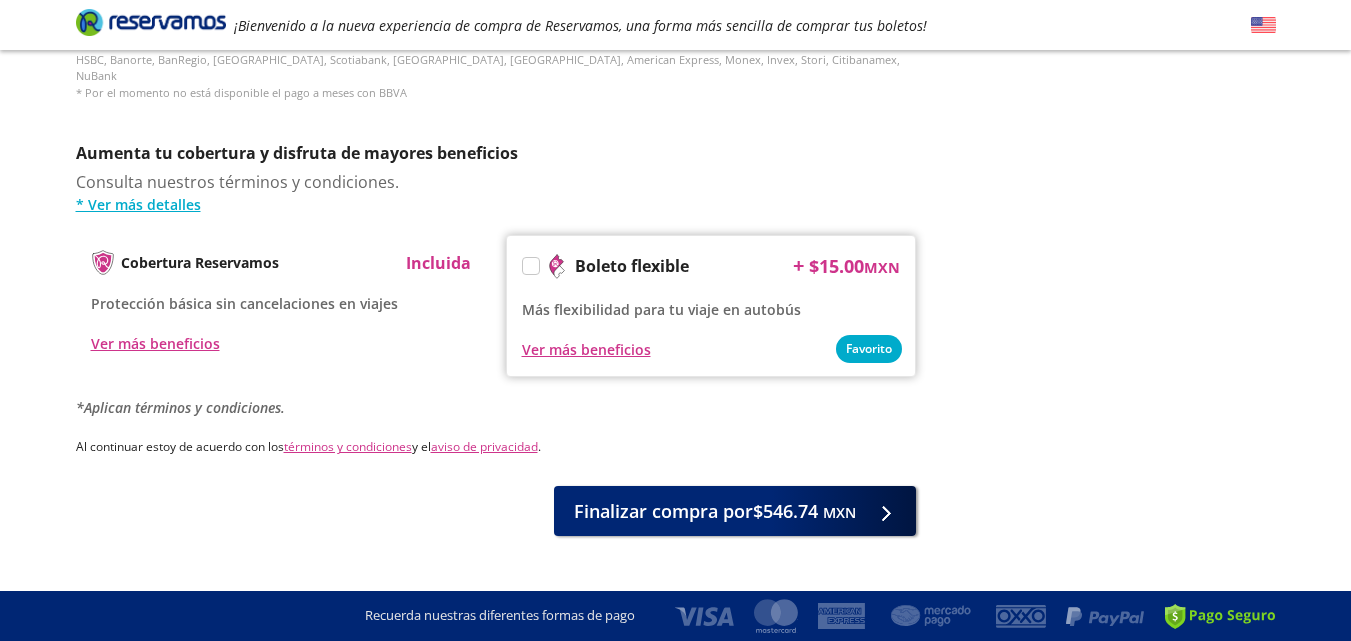 scroll, scrollTop: 960, scrollLeft: 0, axis: vertical 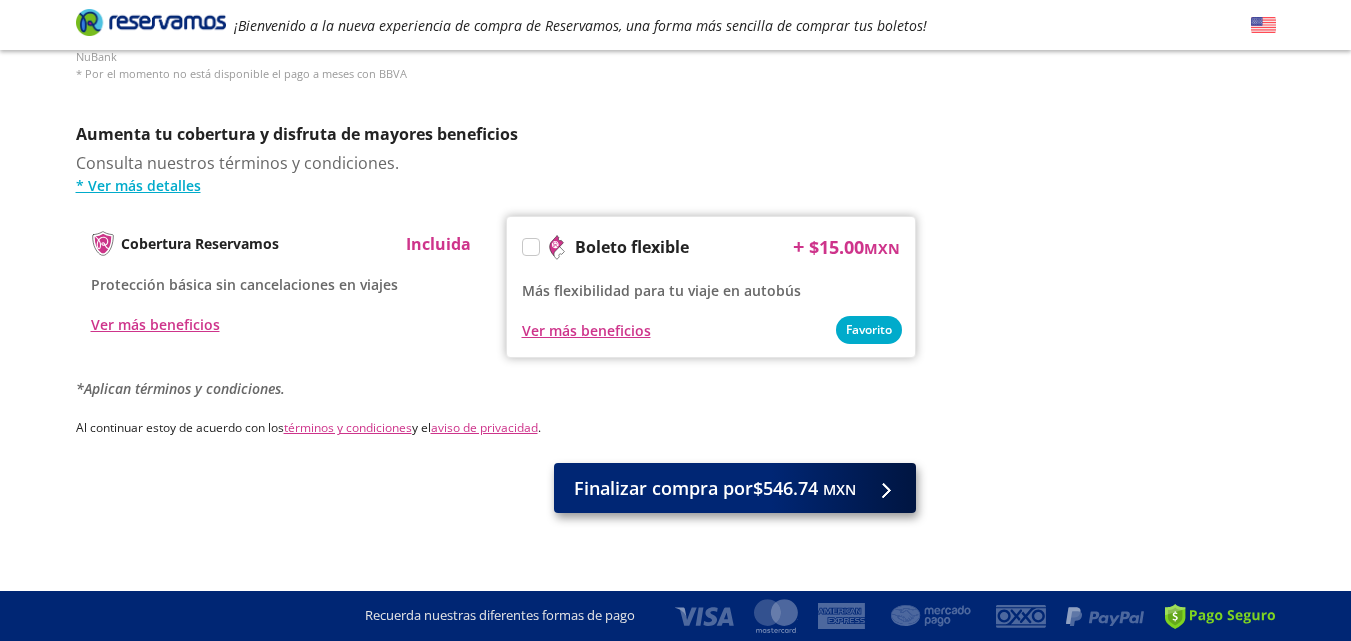 type on "[PERSON_NAME]" 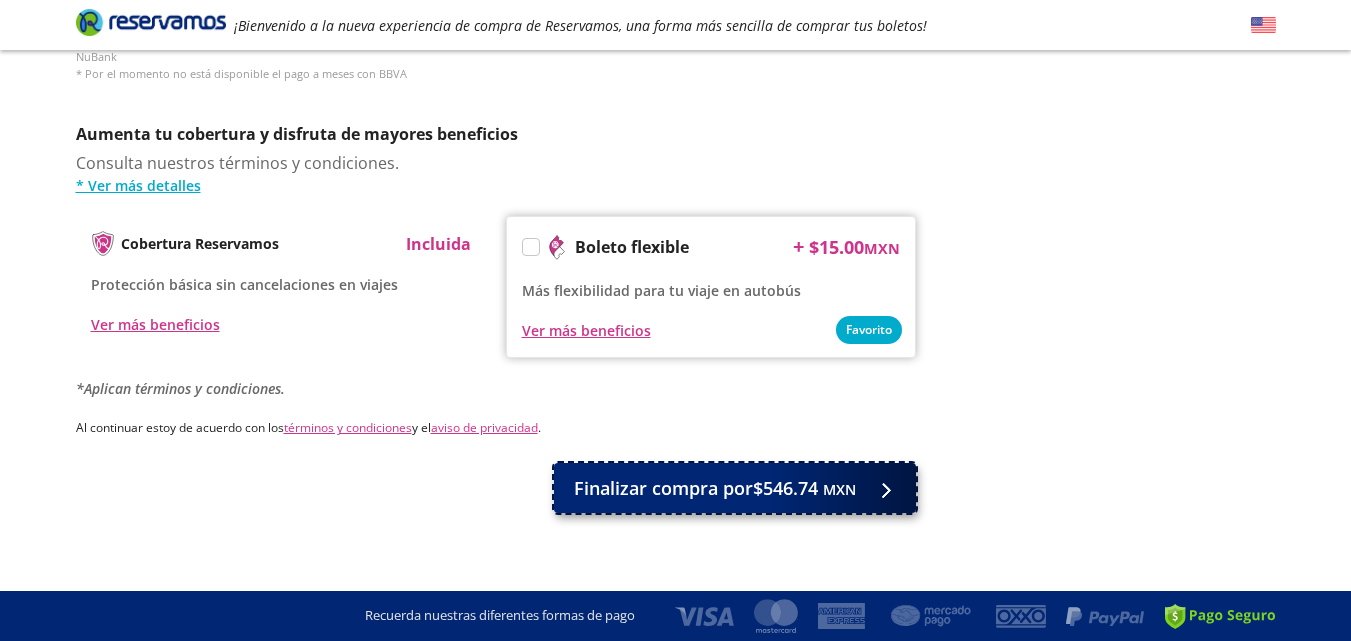 click on "MXN" at bounding box center (839, 489) 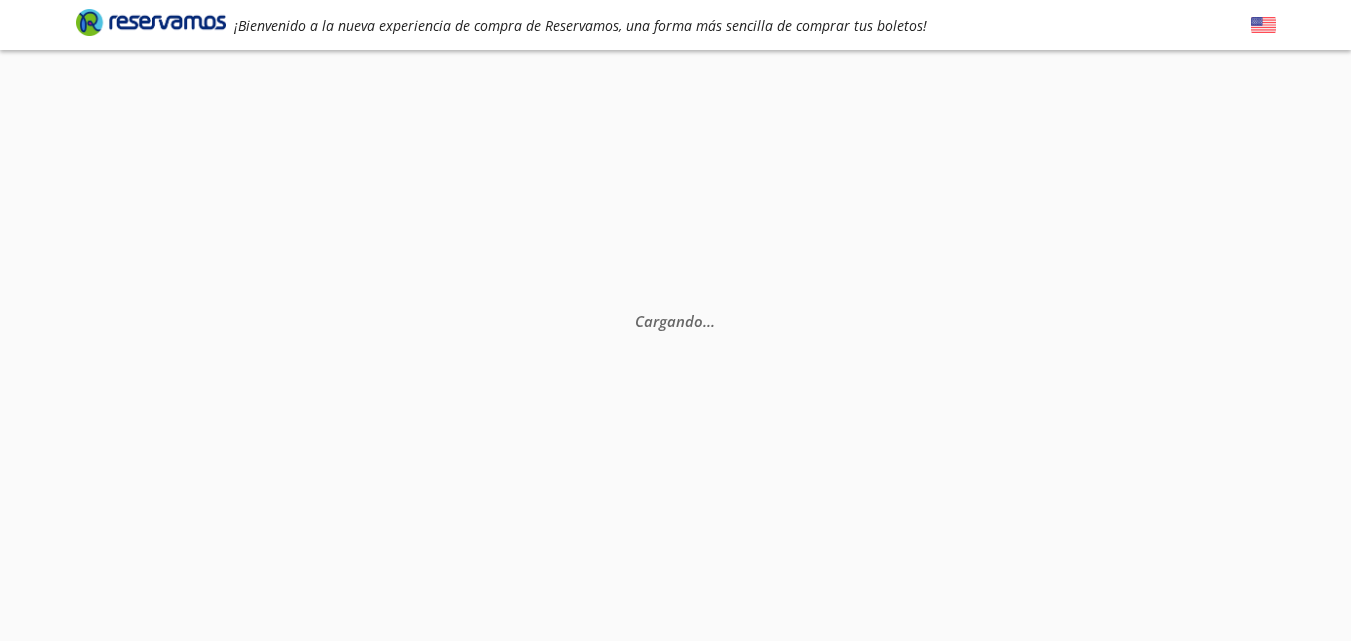 scroll, scrollTop: 0, scrollLeft: 0, axis: both 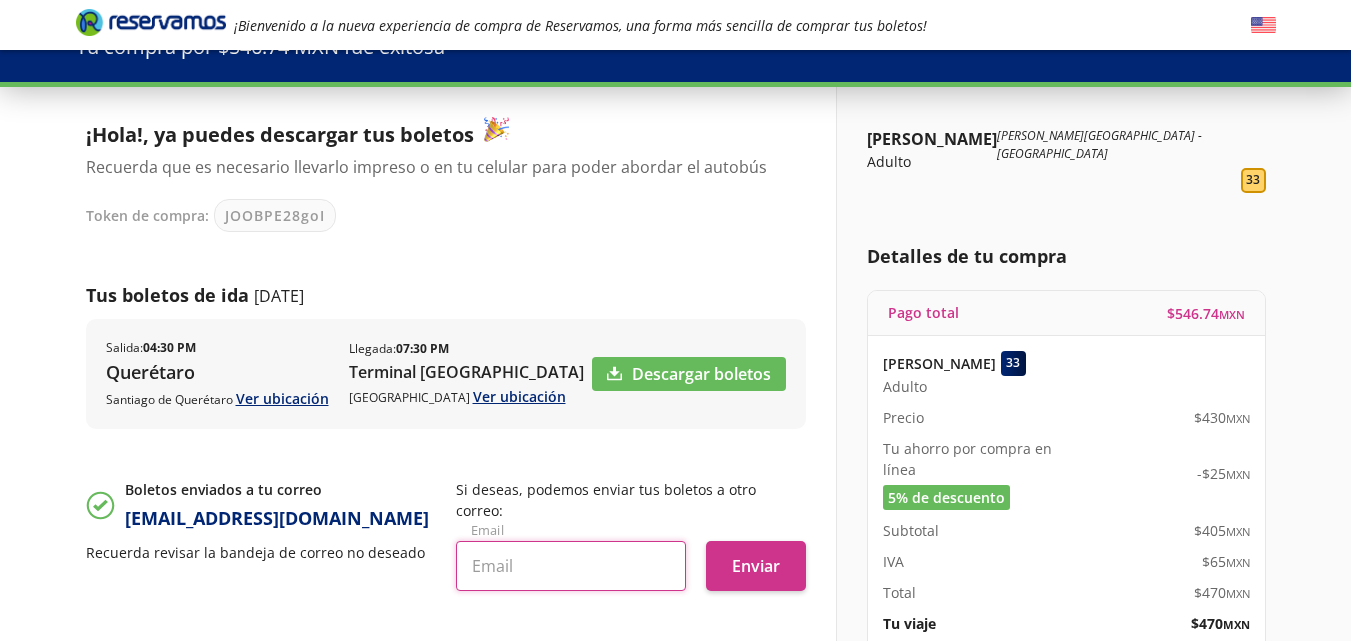 click at bounding box center [571, 566] 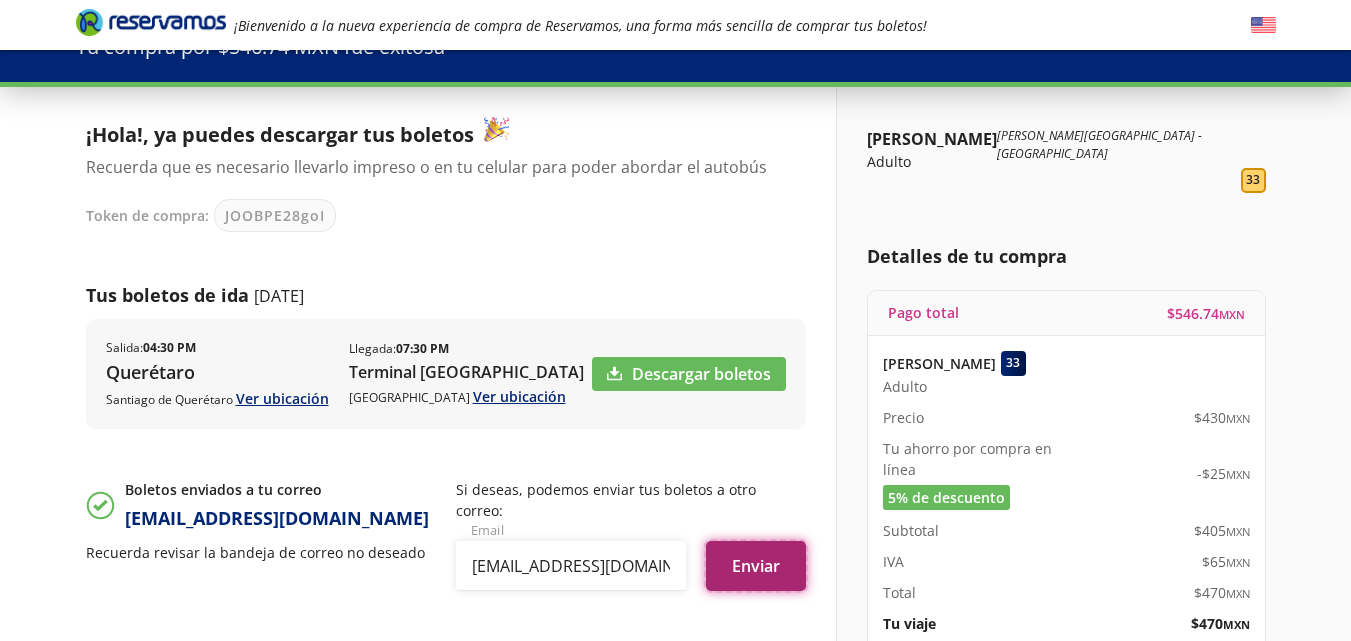 click on "Enviar" at bounding box center [756, 566] 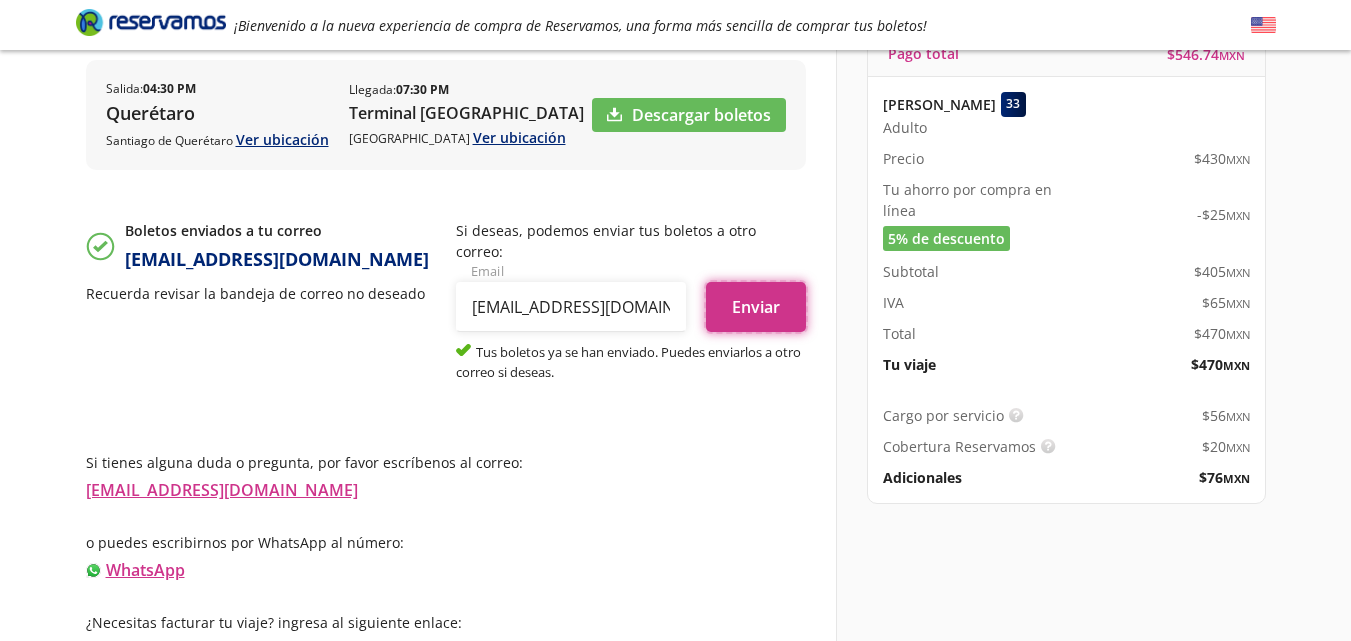 scroll, scrollTop: 0, scrollLeft: 0, axis: both 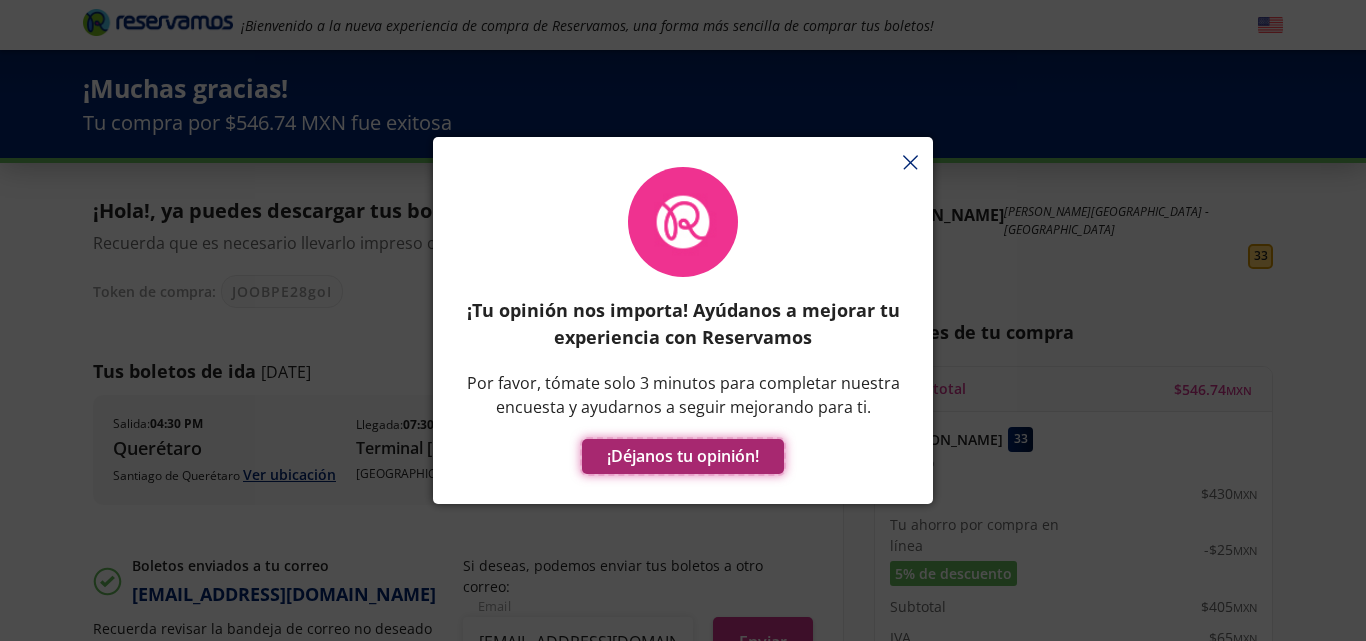 click on "¡Déjanos tu opinión!" at bounding box center [683, 456] 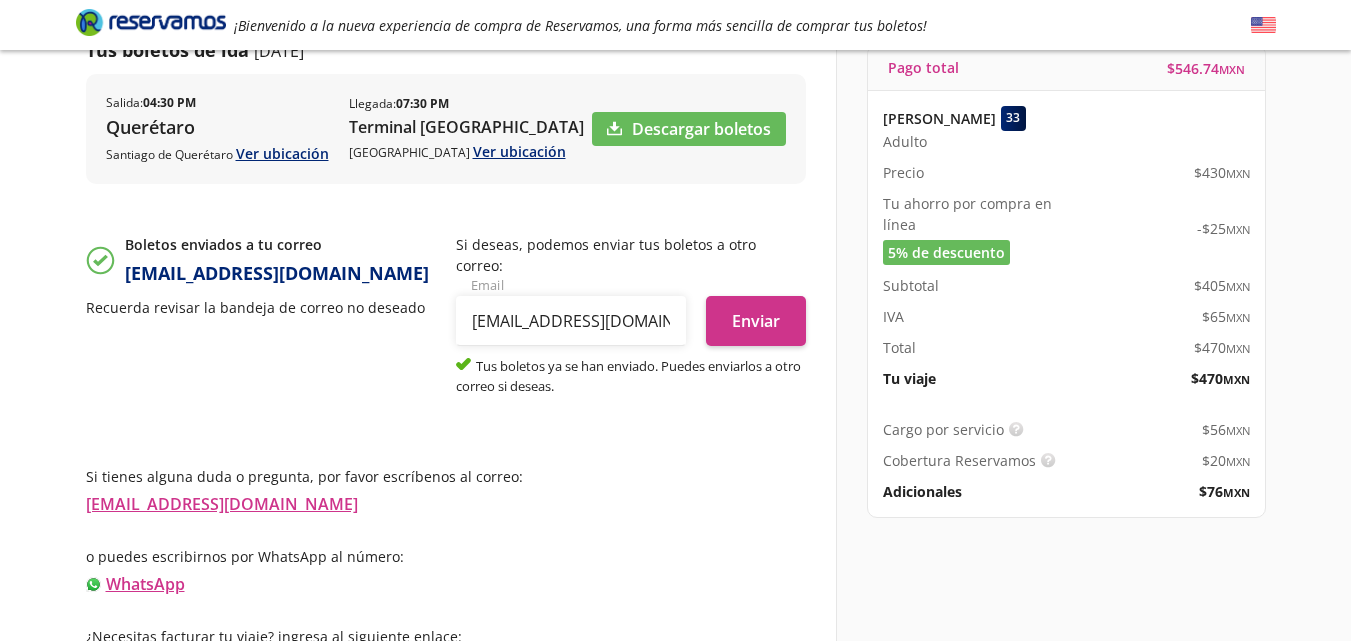 scroll, scrollTop: 335, scrollLeft: 0, axis: vertical 